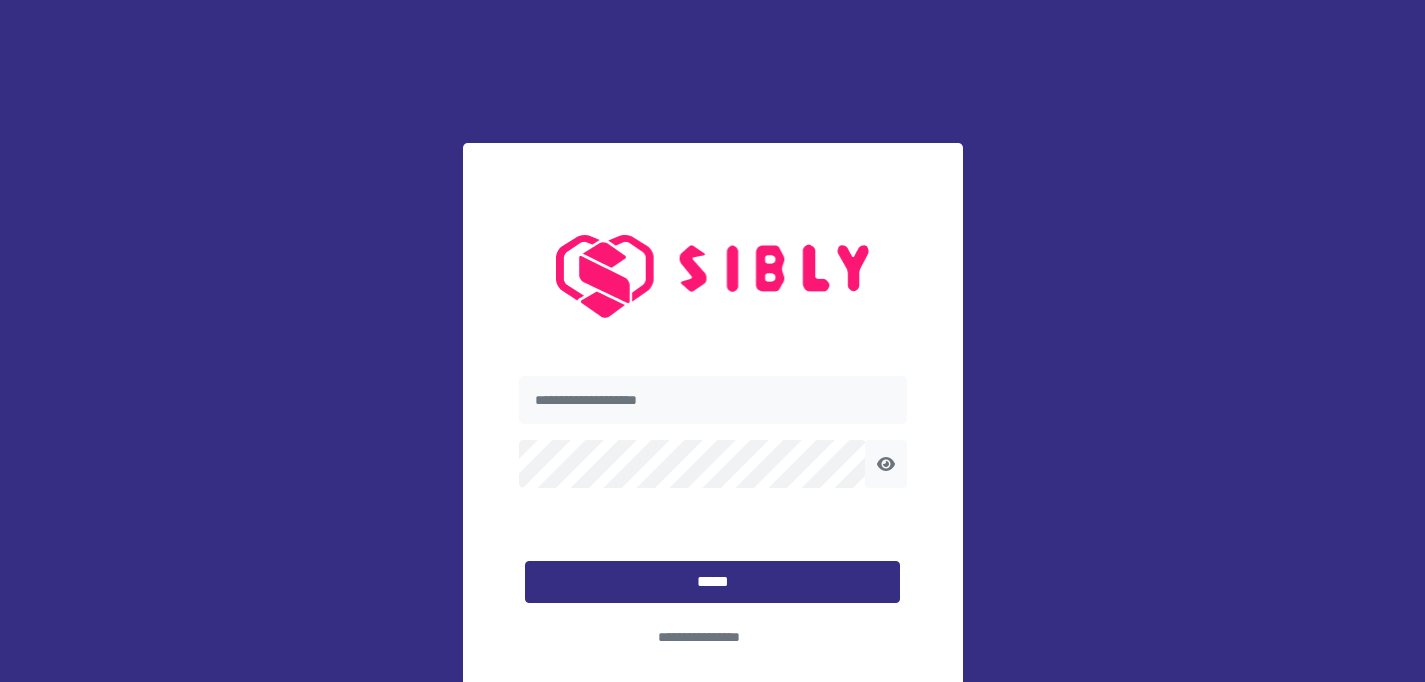 scroll, scrollTop: 0, scrollLeft: 0, axis: both 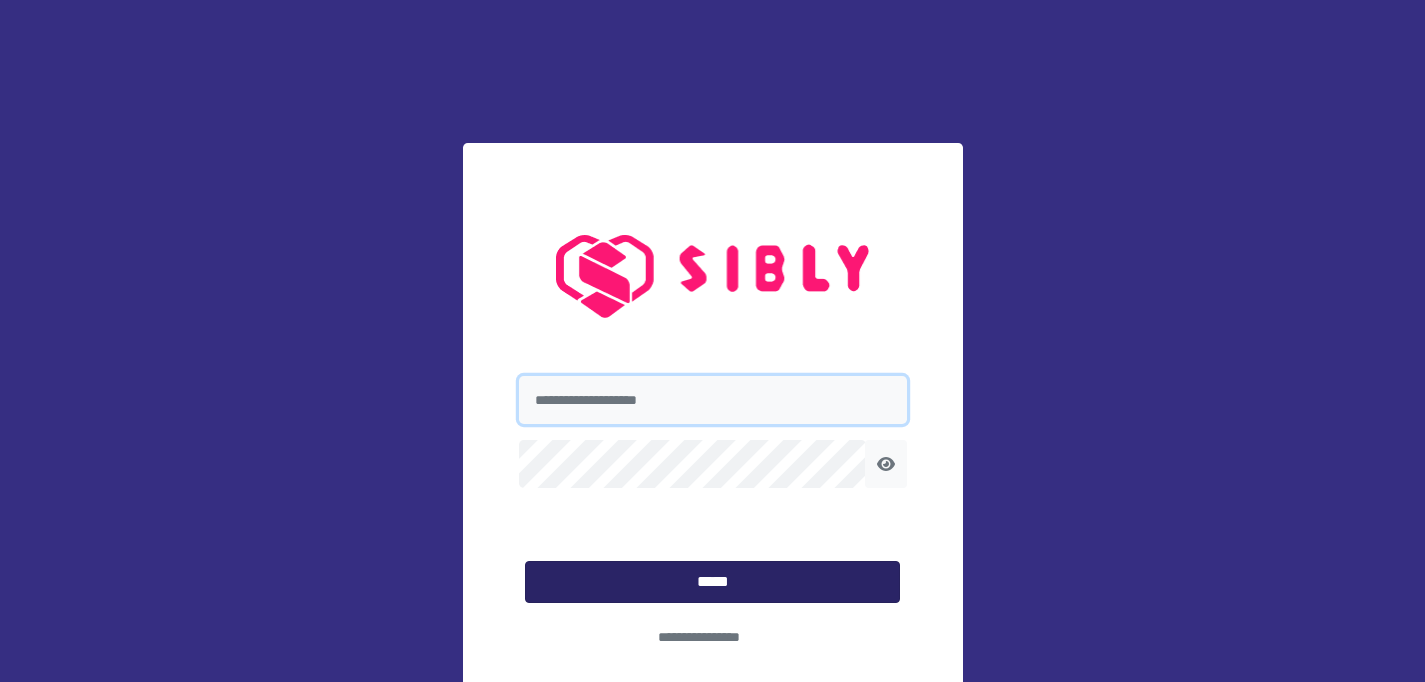 type on "**********" 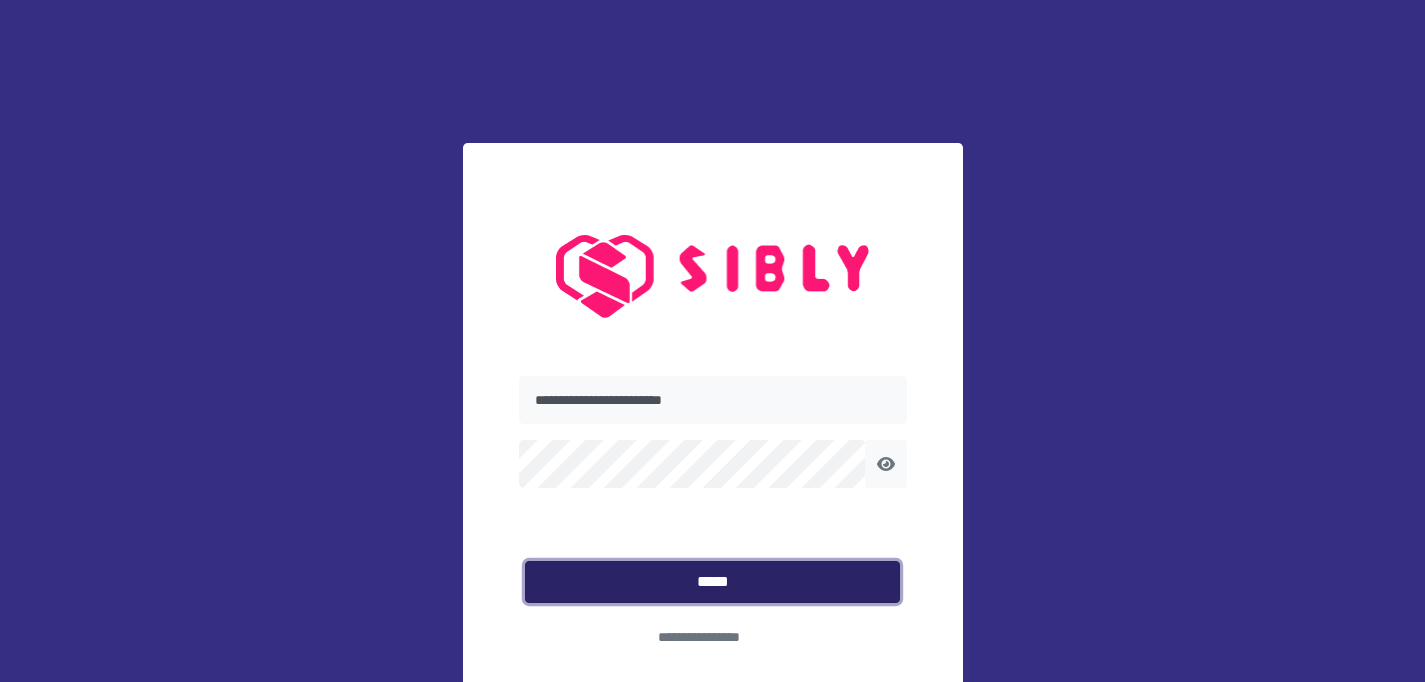 click on "*****" at bounding box center [712, 582] 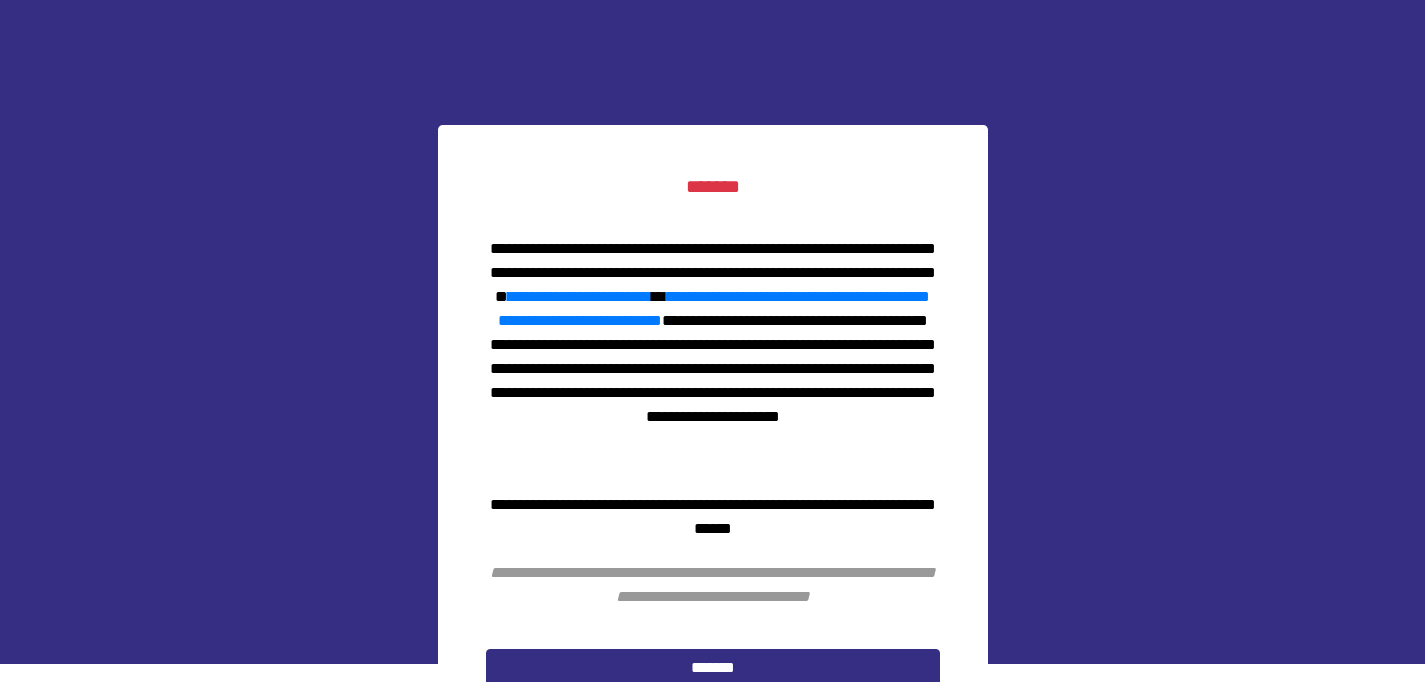 scroll, scrollTop: 143, scrollLeft: 0, axis: vertical 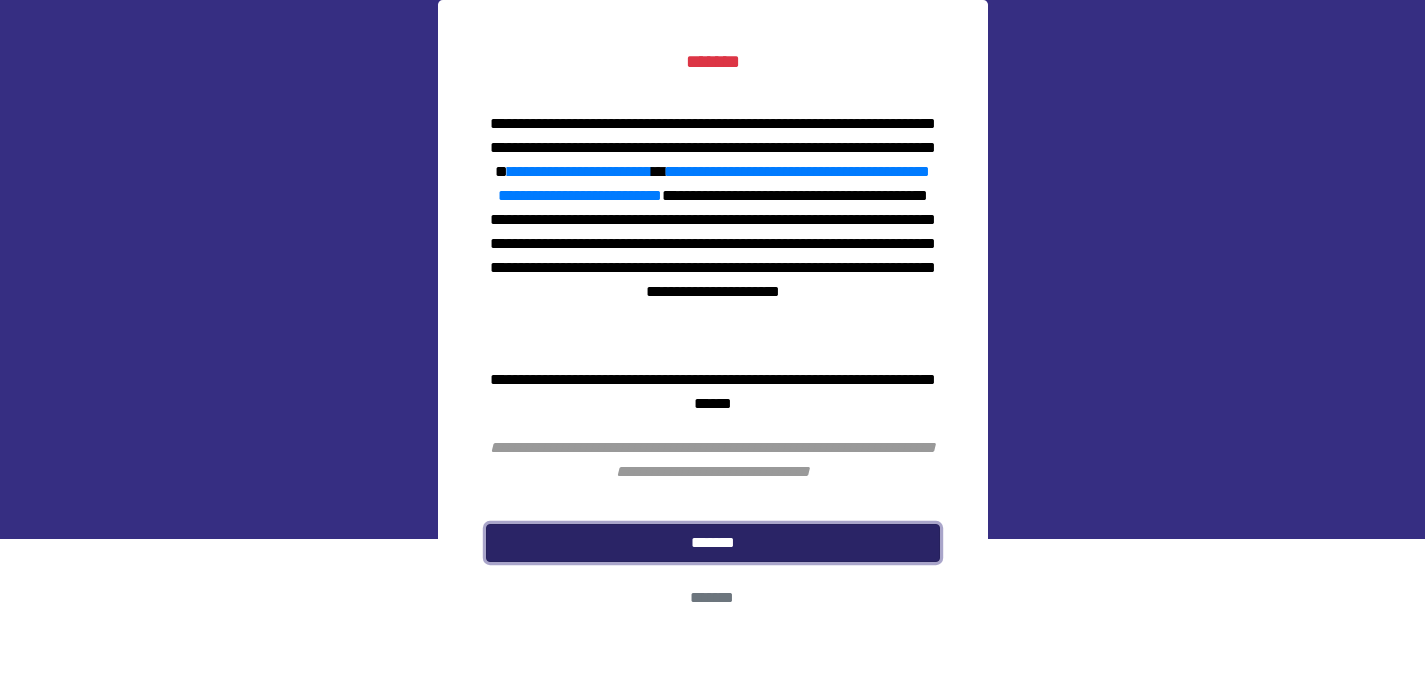 click on "*******" at bounding box center [713, 543] 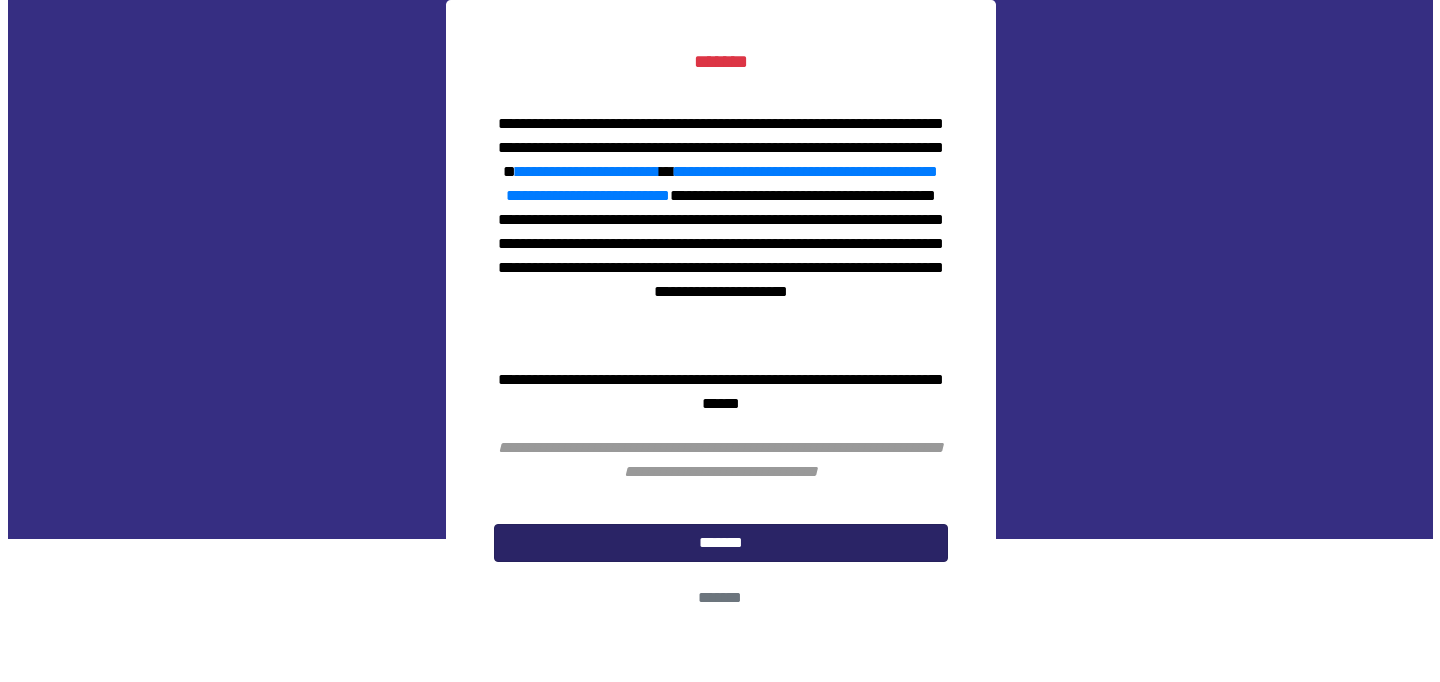 scroll, scrollTop: 0, scrollLeft: 0, axis: both 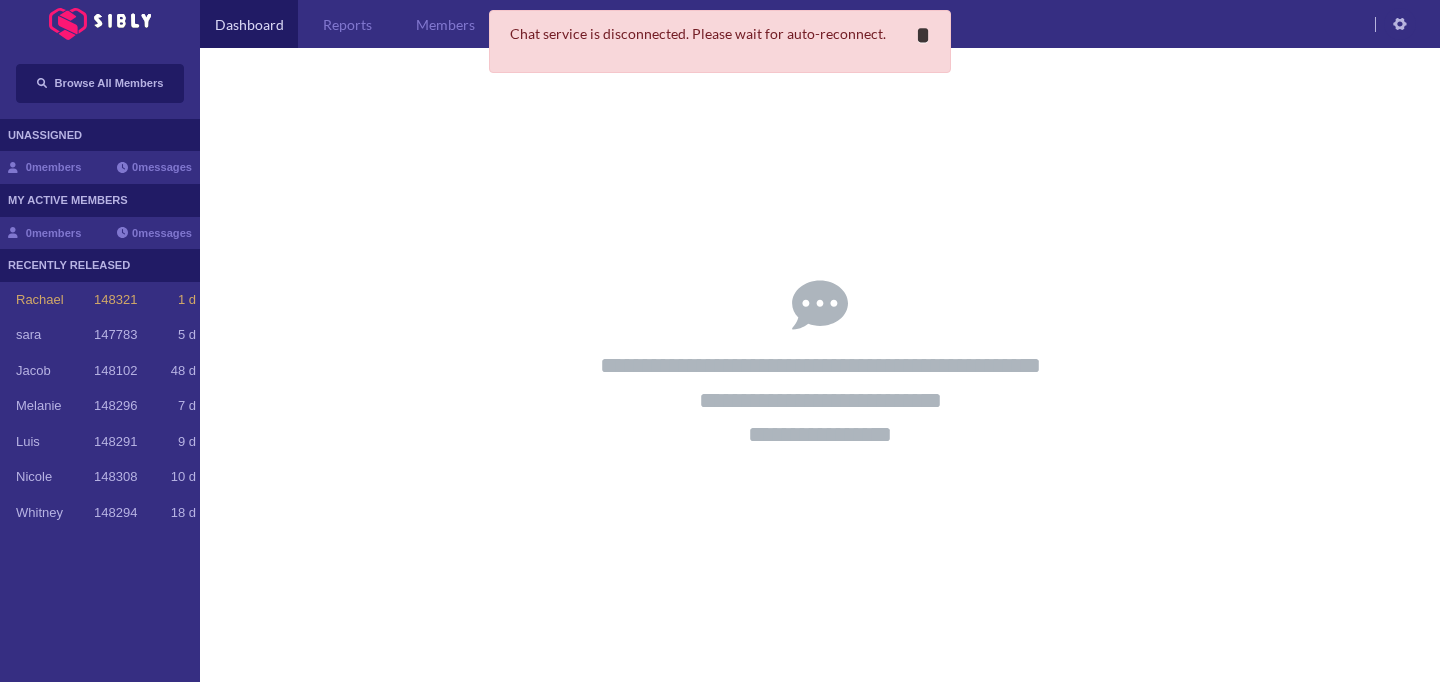 click on "*" at bounding box center (923, 35) 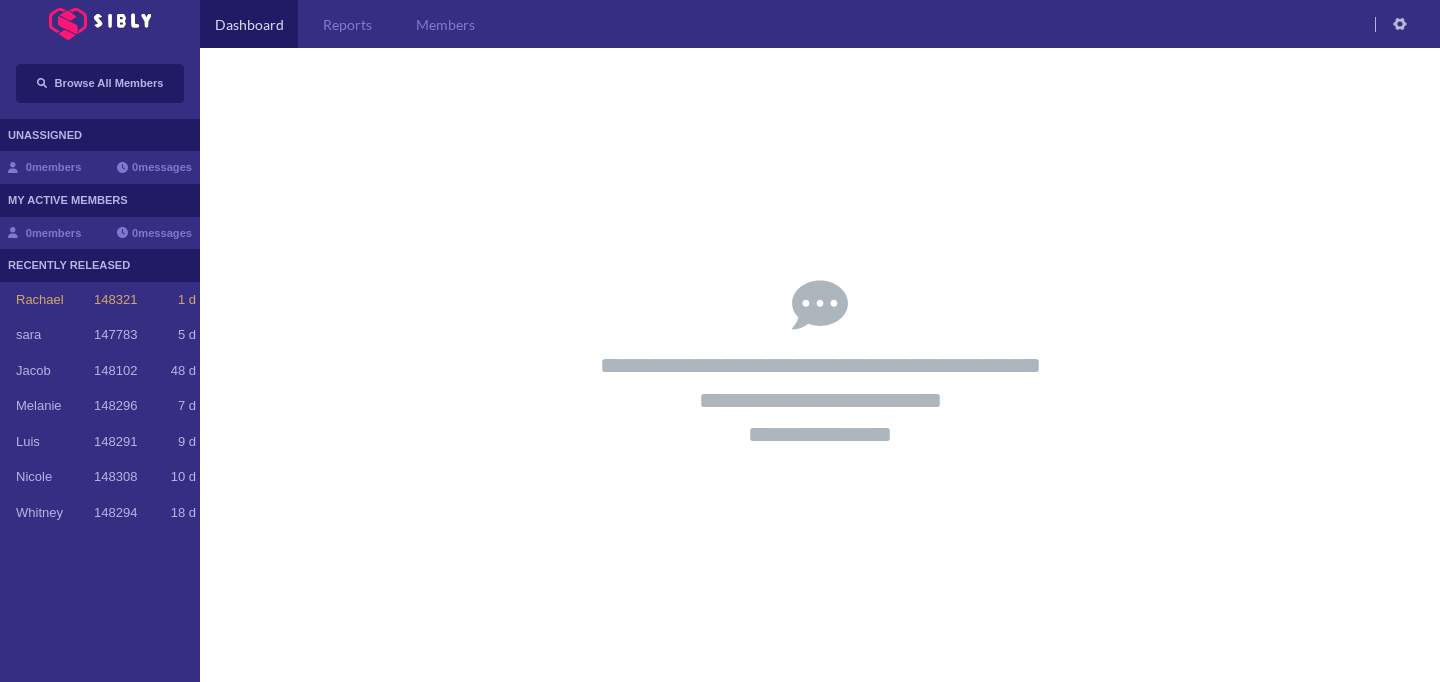 click 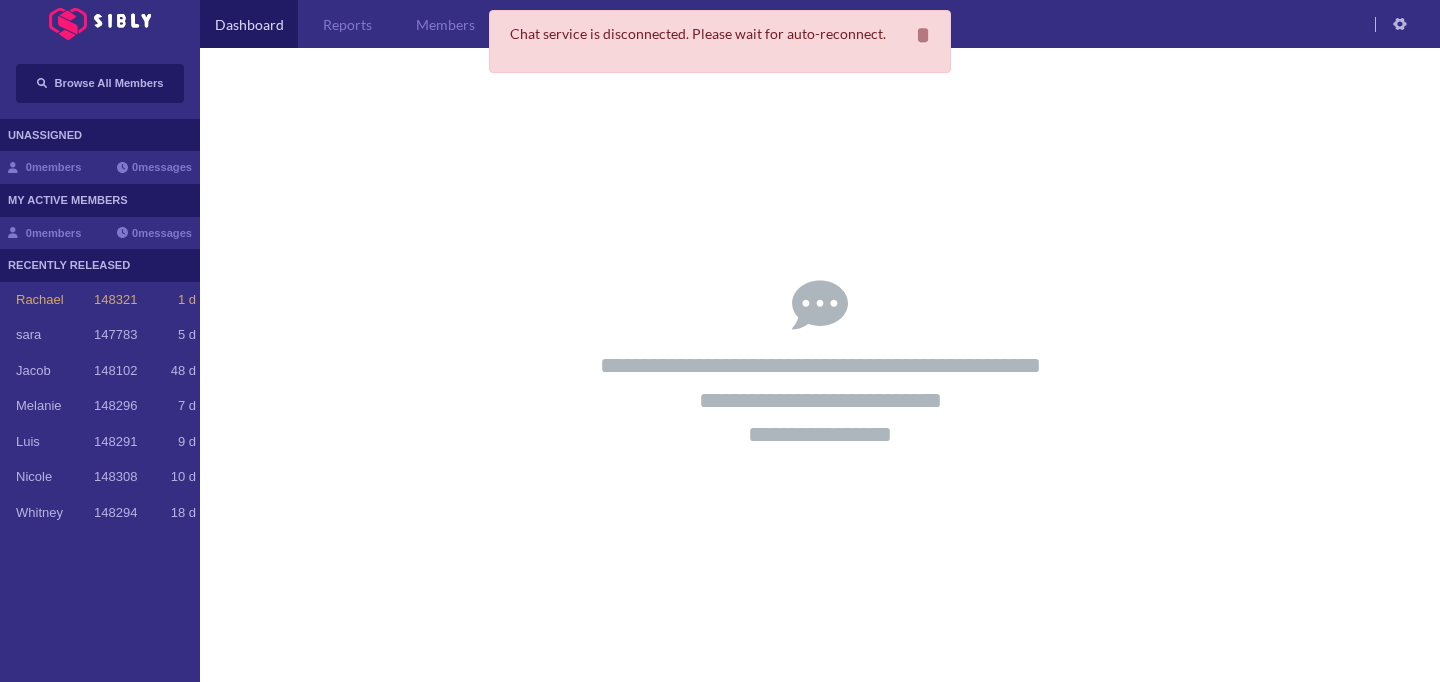click on "**********" at bounding box center [820, 365] 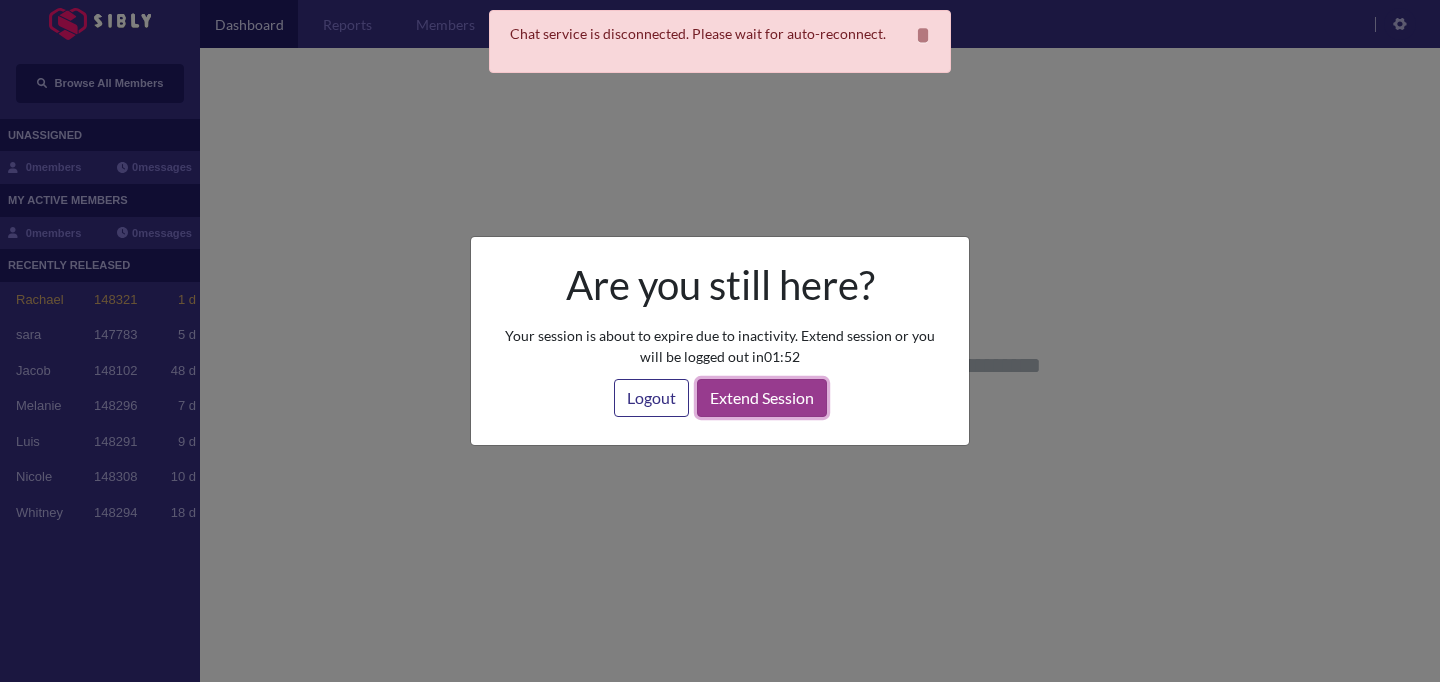 click on "Extend Session" at bounding box center [762, 398] 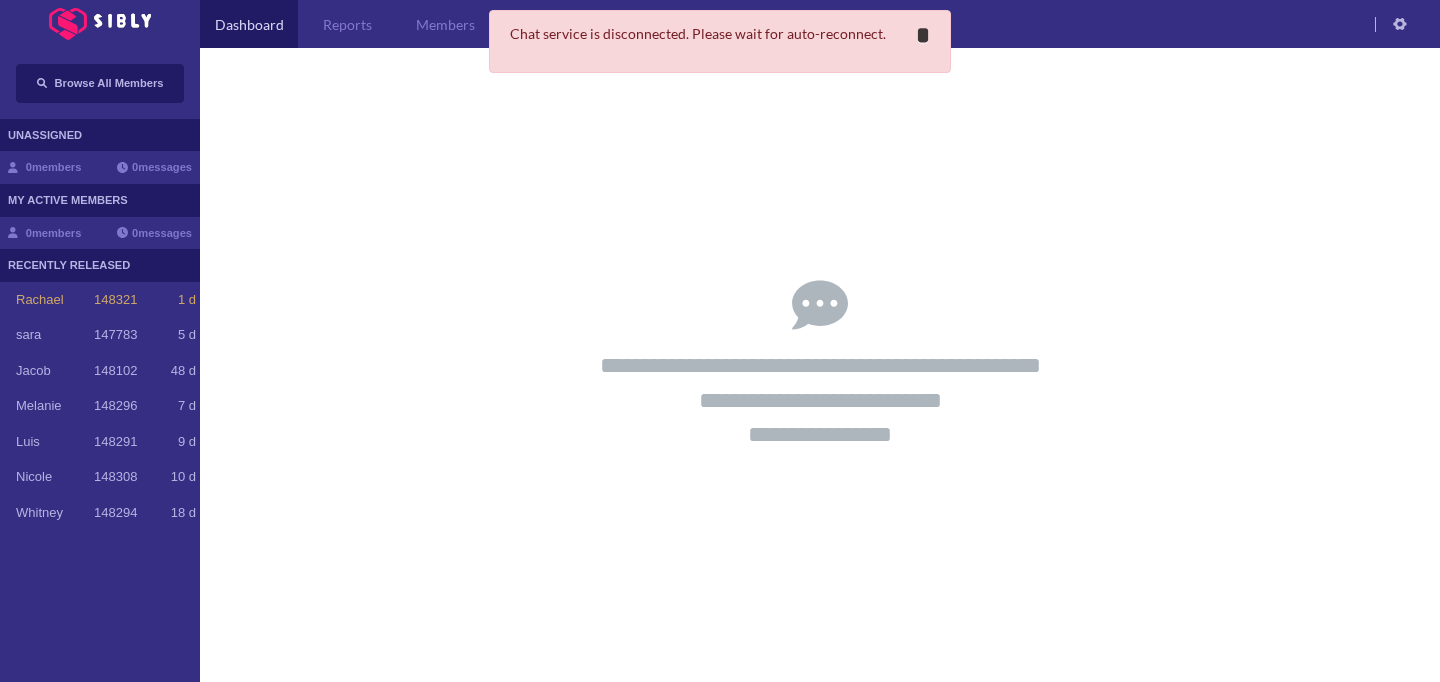 click on "**********" at bounding box center [923, 35] 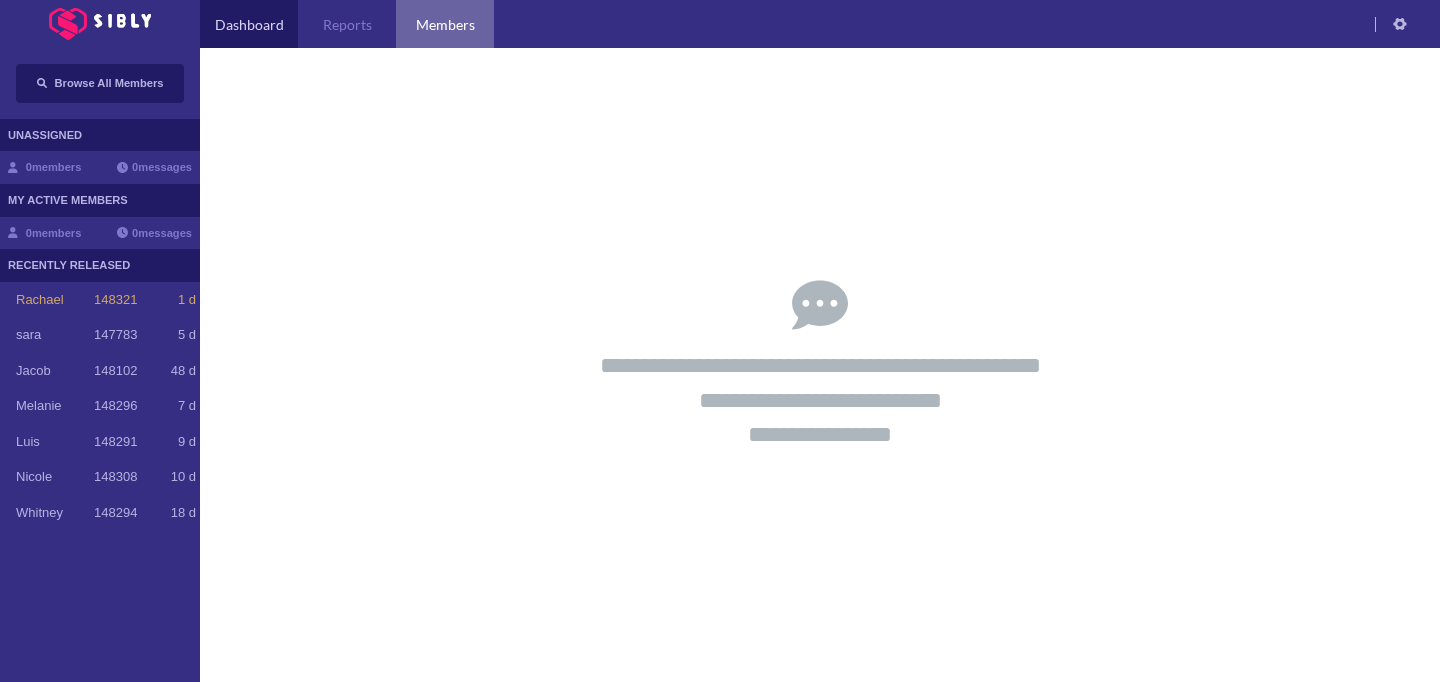 click on "Members" at bounding box center (445, 24) 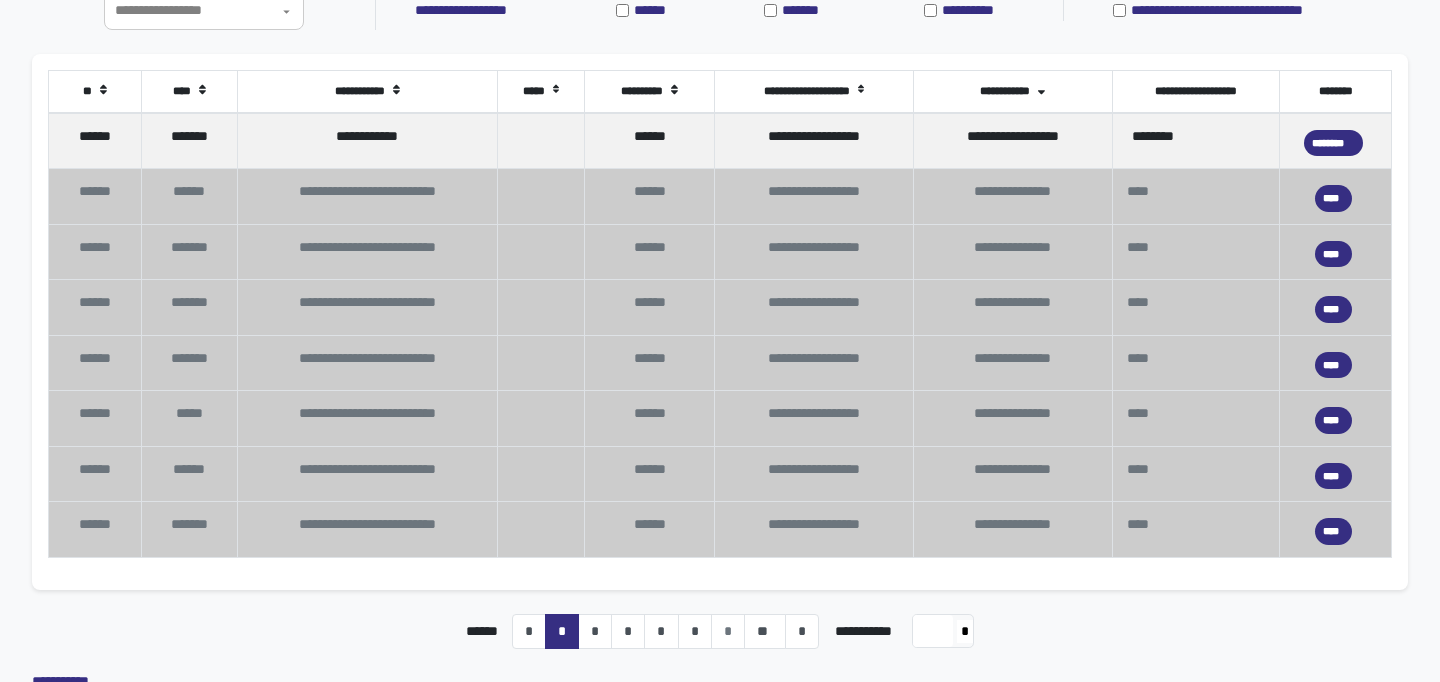 scroll, scrollTop: 203, scrollLeft: 0, axis: vertical 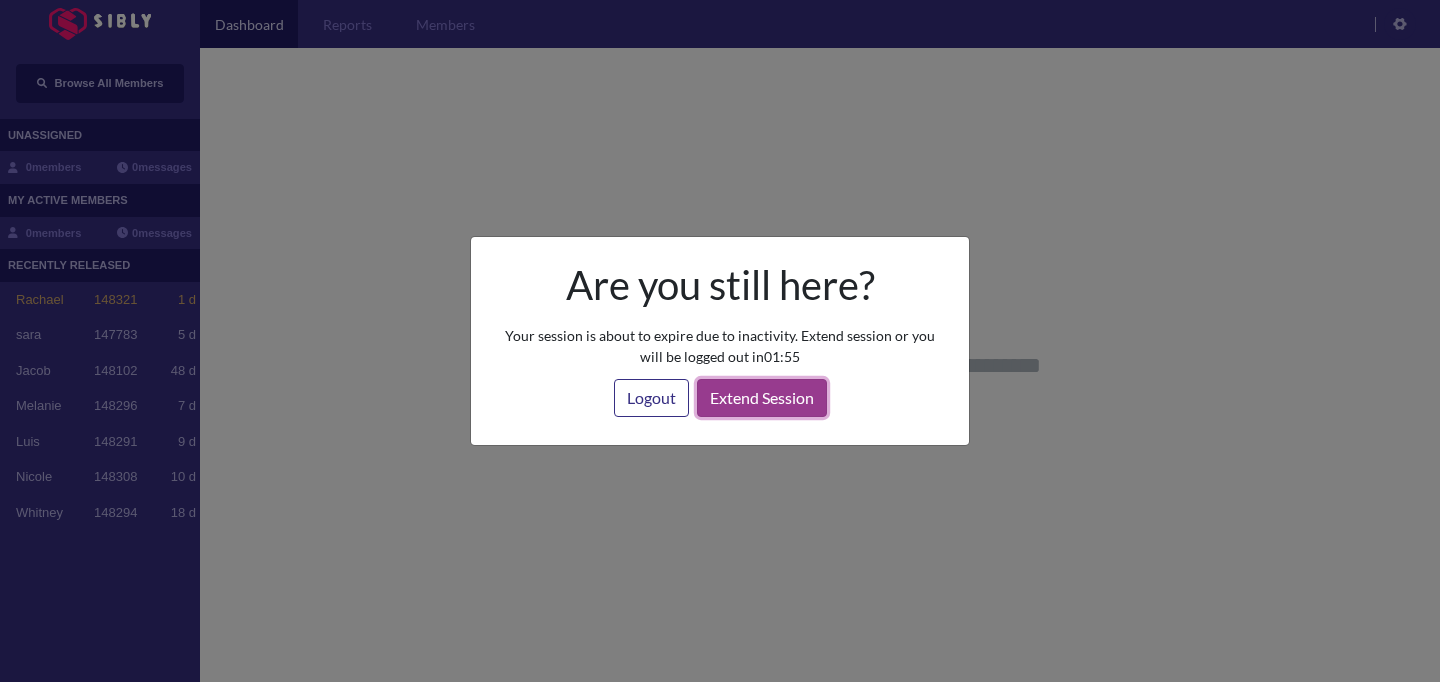 click on "Extend Session" at bounding box center (762, 398) 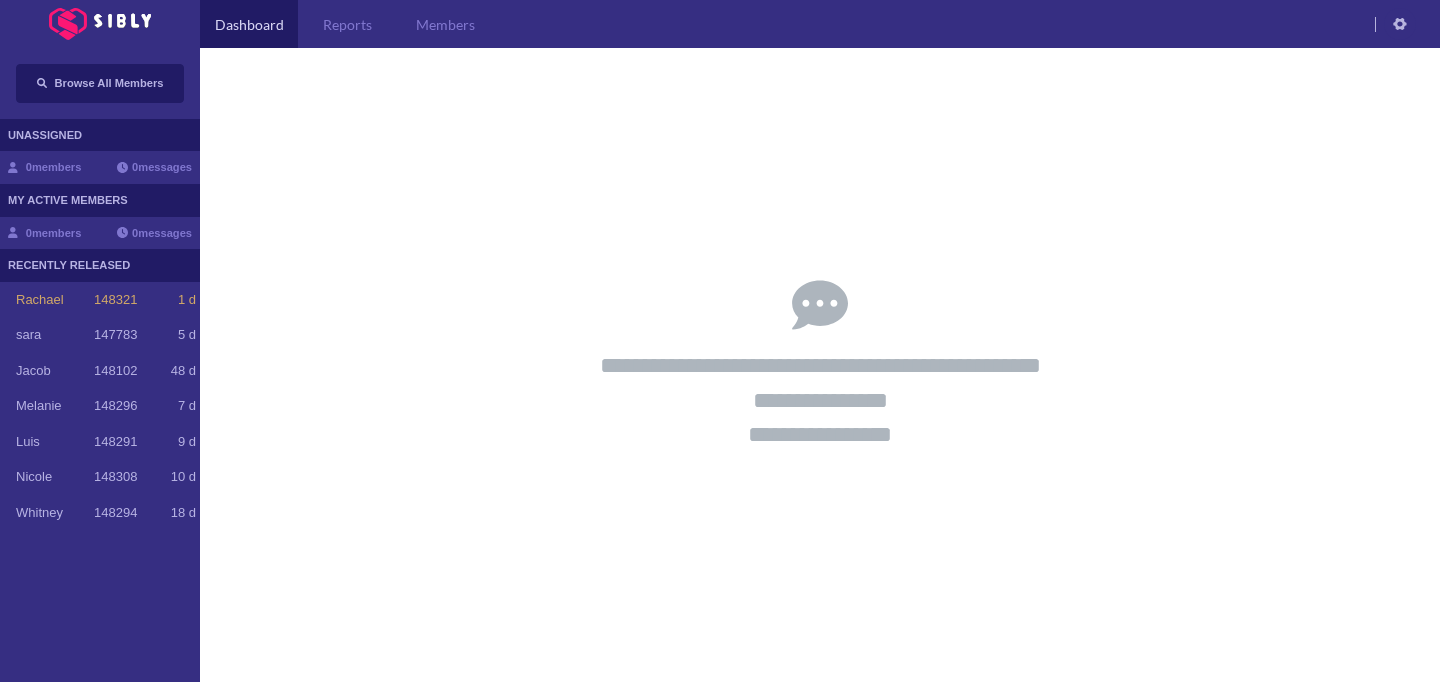 drag, startPoint x: 740, startPoint y: 467, endPoint x: 725, endPoint y: 466, distance: 15.033297 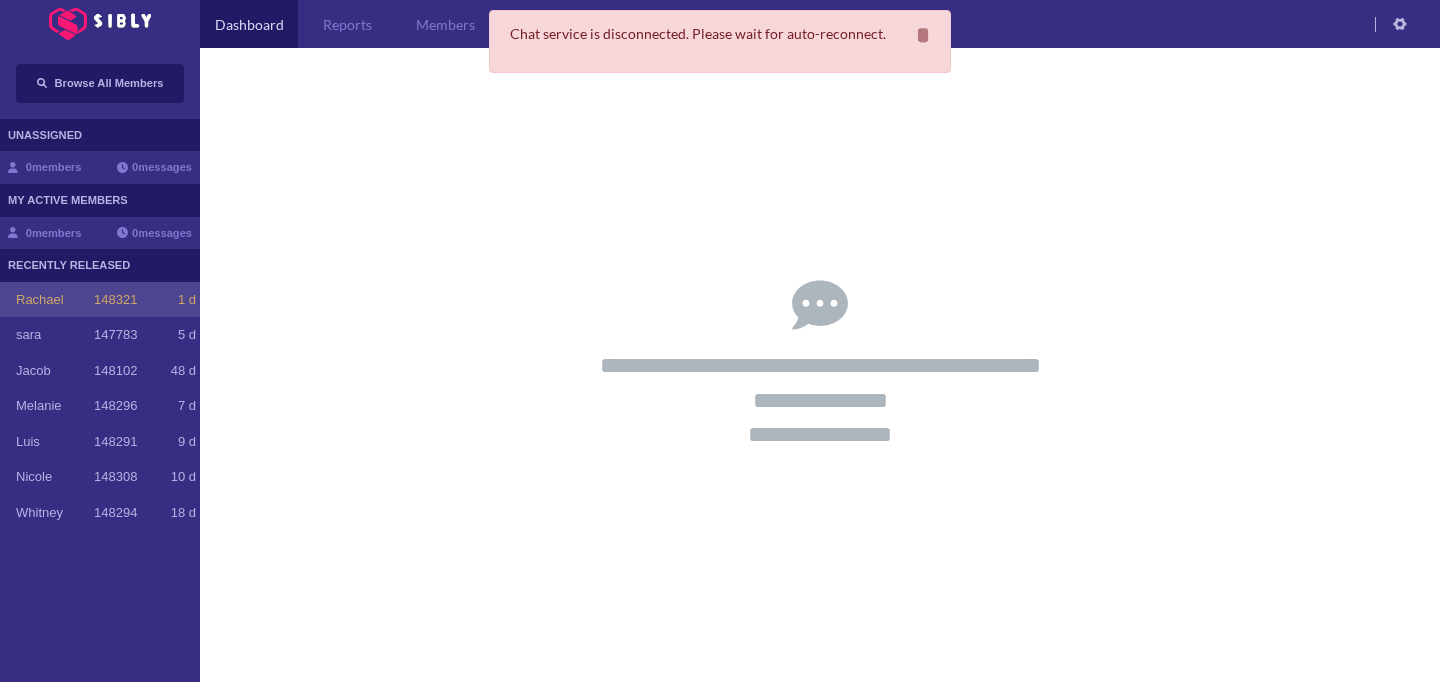 click on "148321" at bounding box center [115, 300] 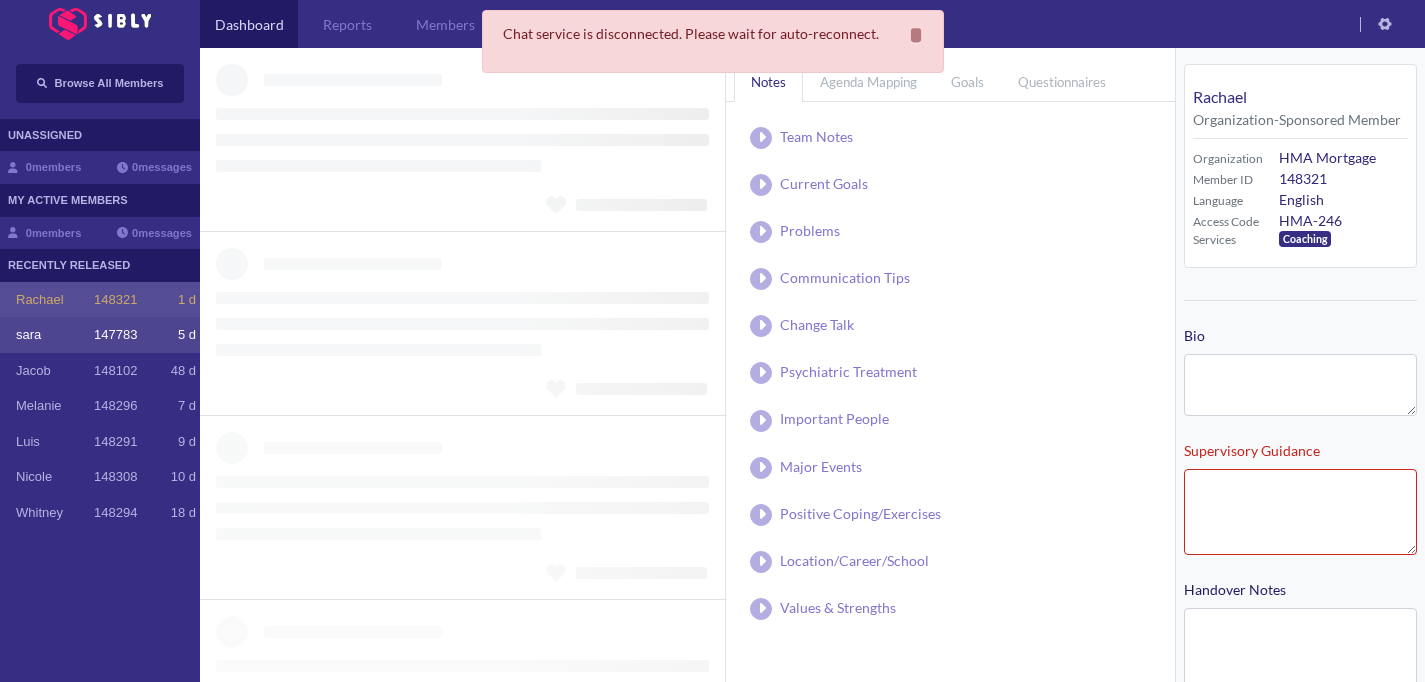 click on "[FIRST] 147783 5 d" at bounding box center (106, 335) 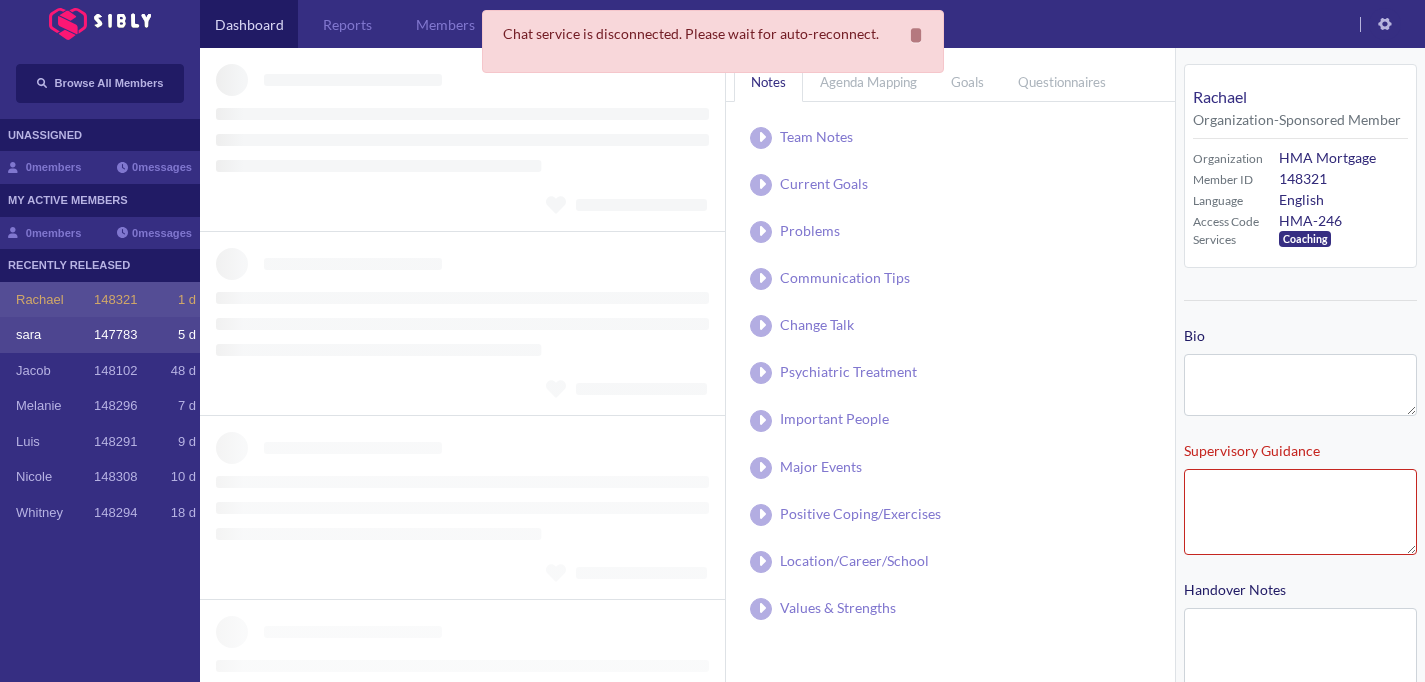 type on "**********" 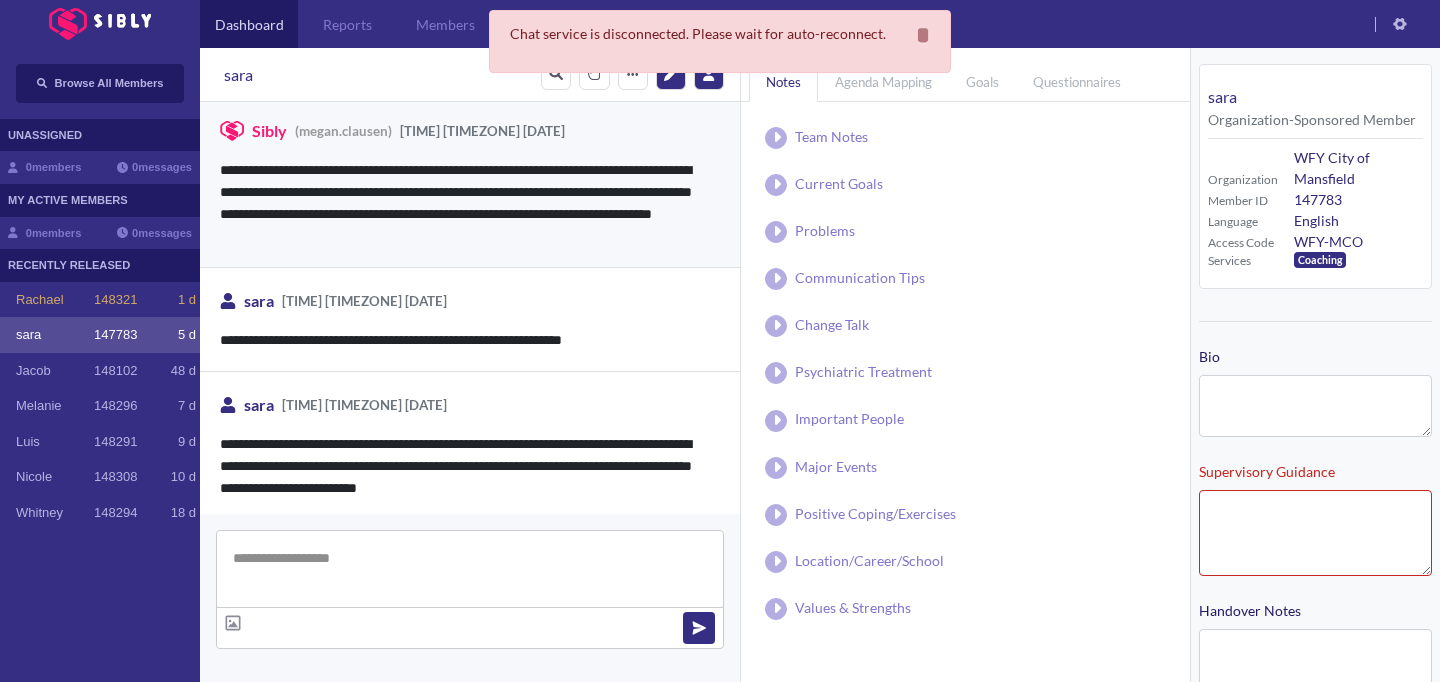 scroll, scrollTop: 7545, scrollLeft: 0, axis: vertical 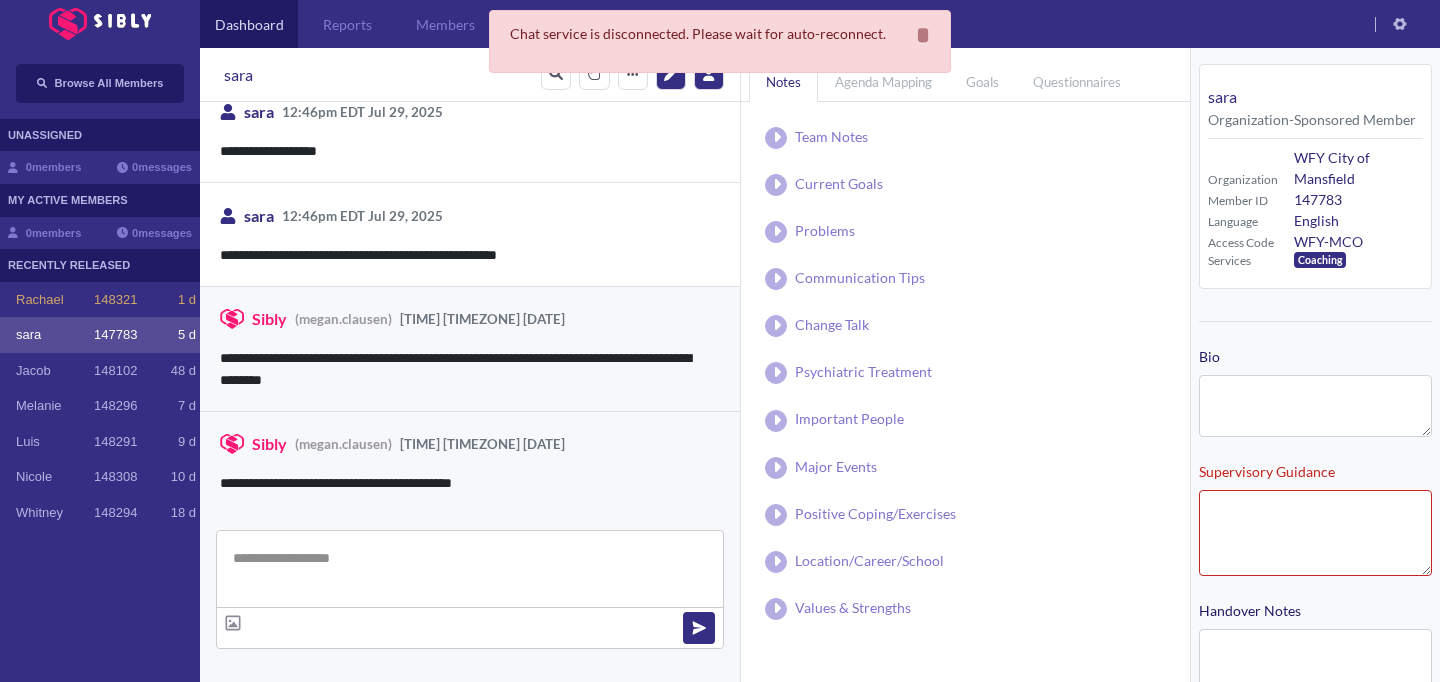 type on "**********" 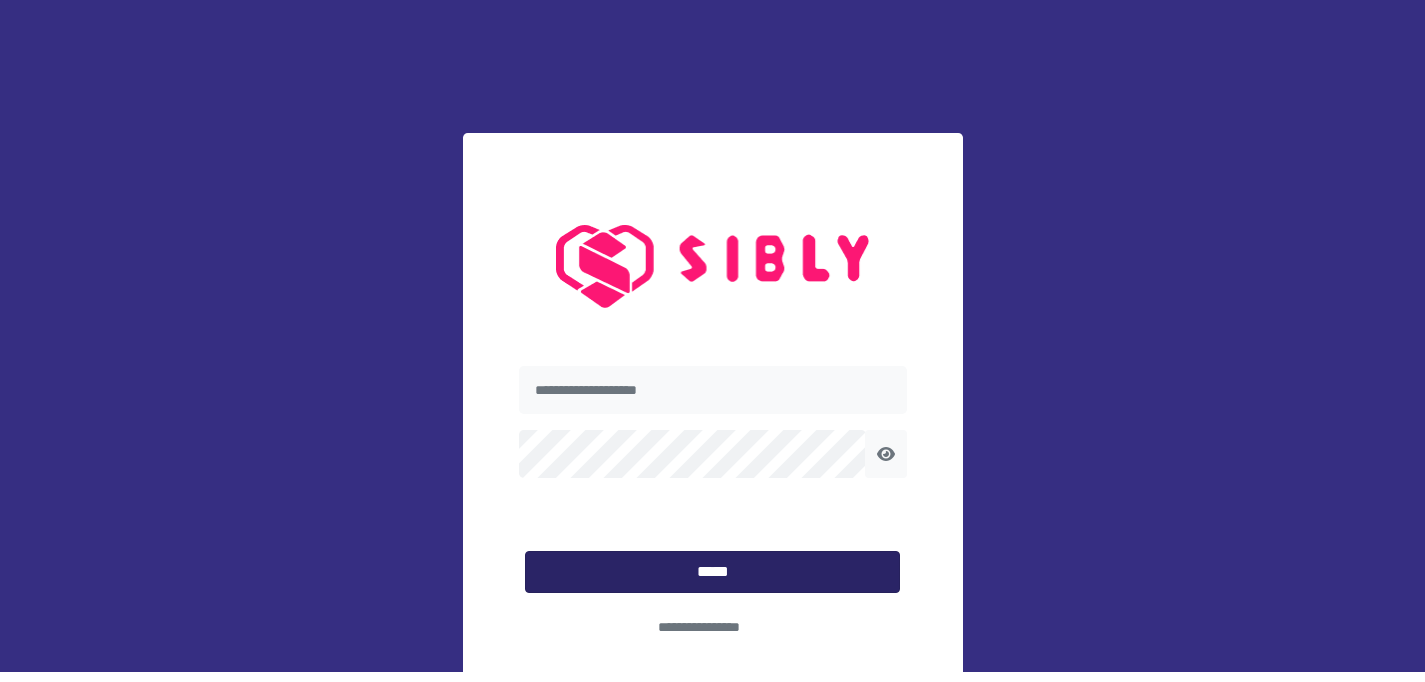 scroll, scrollTop: 10, scrollLeft: 0, axis: vertical 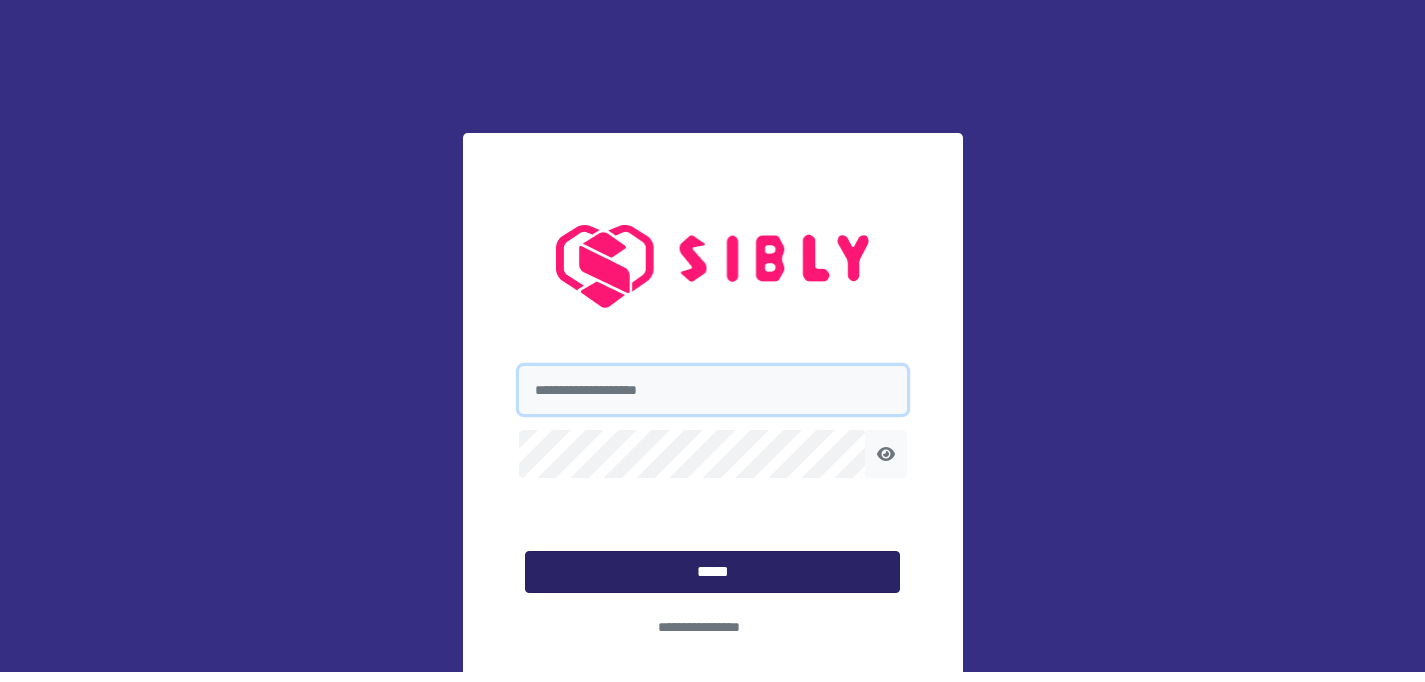 type on "**********" 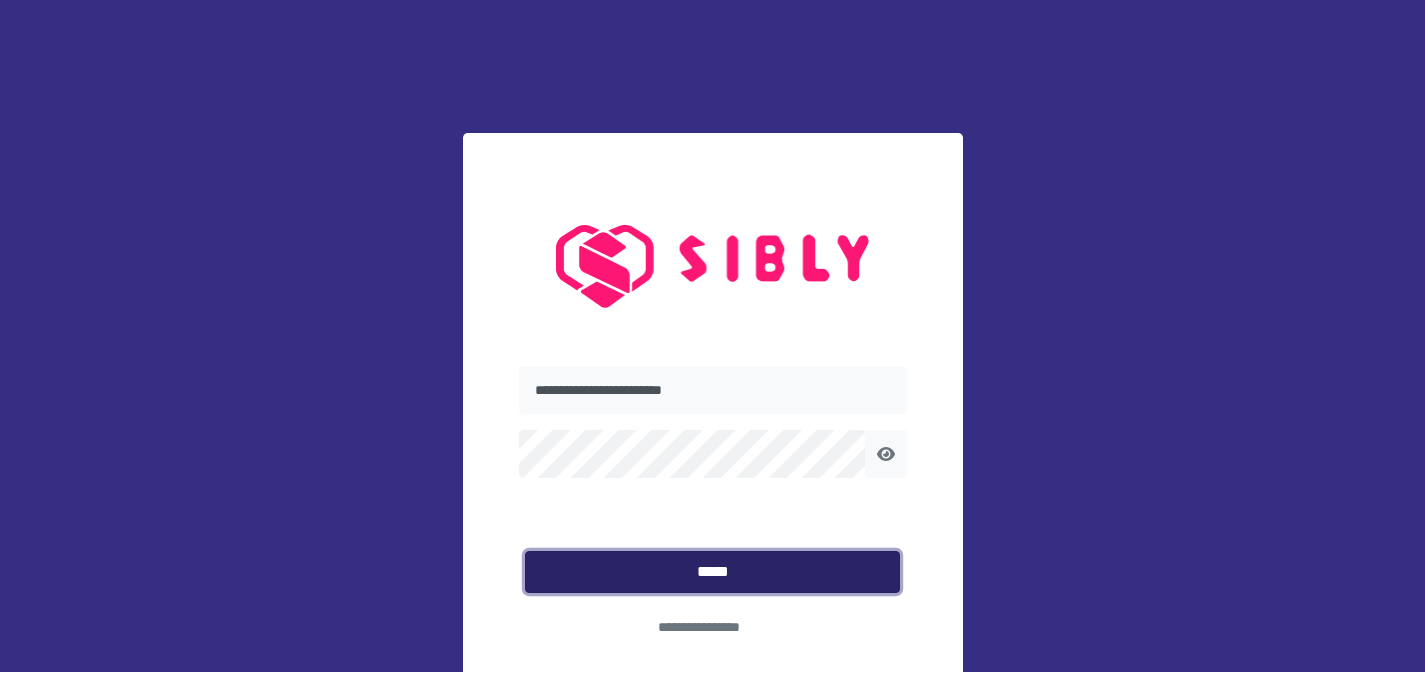 click on "*****" at bounding box center [712, 572] 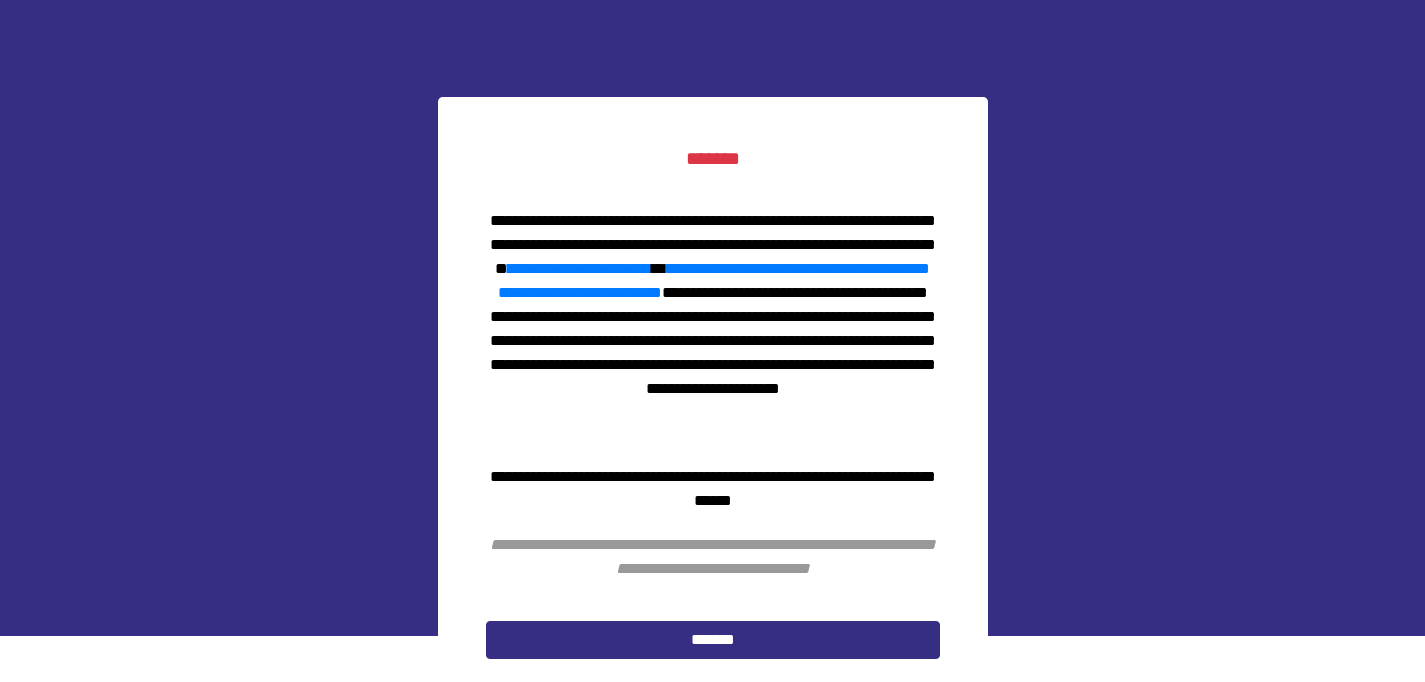 scroll, scrollTop: 48, scrollLeft: 0, axis: vertical 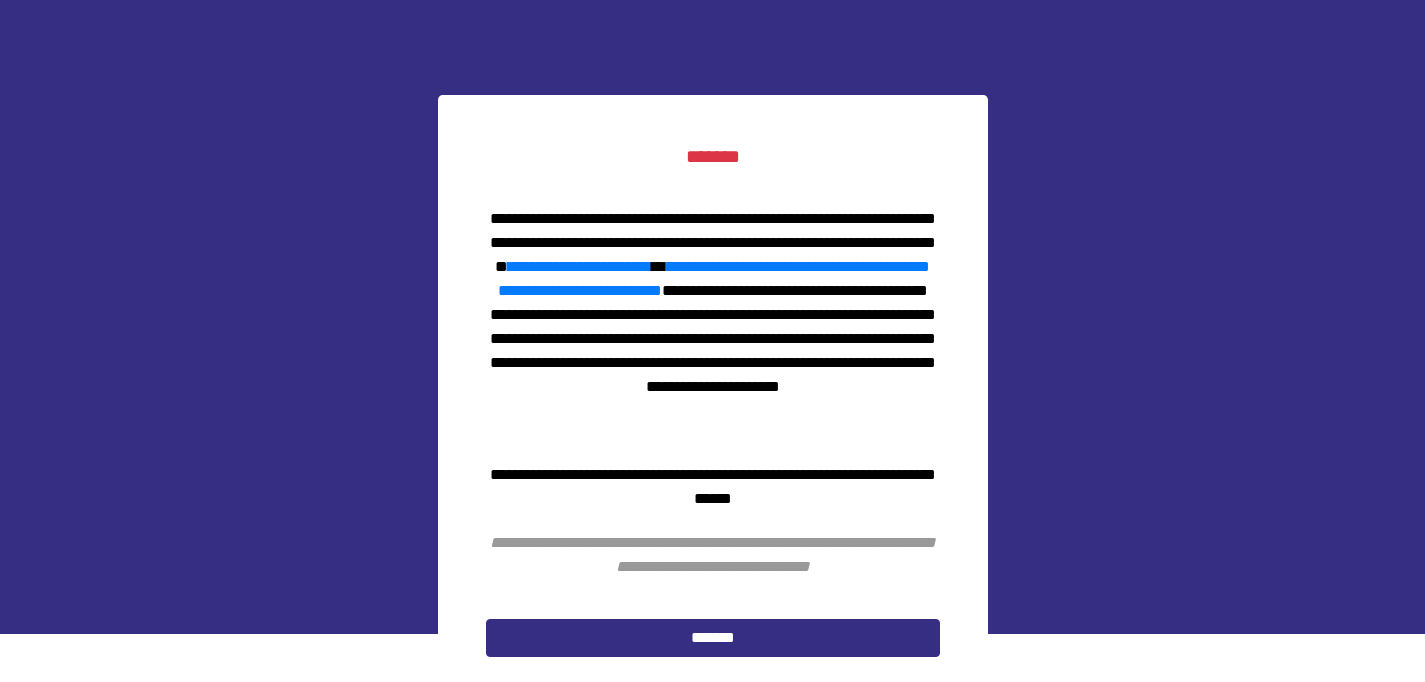 click on "**********" at bounding box center (713, 436) 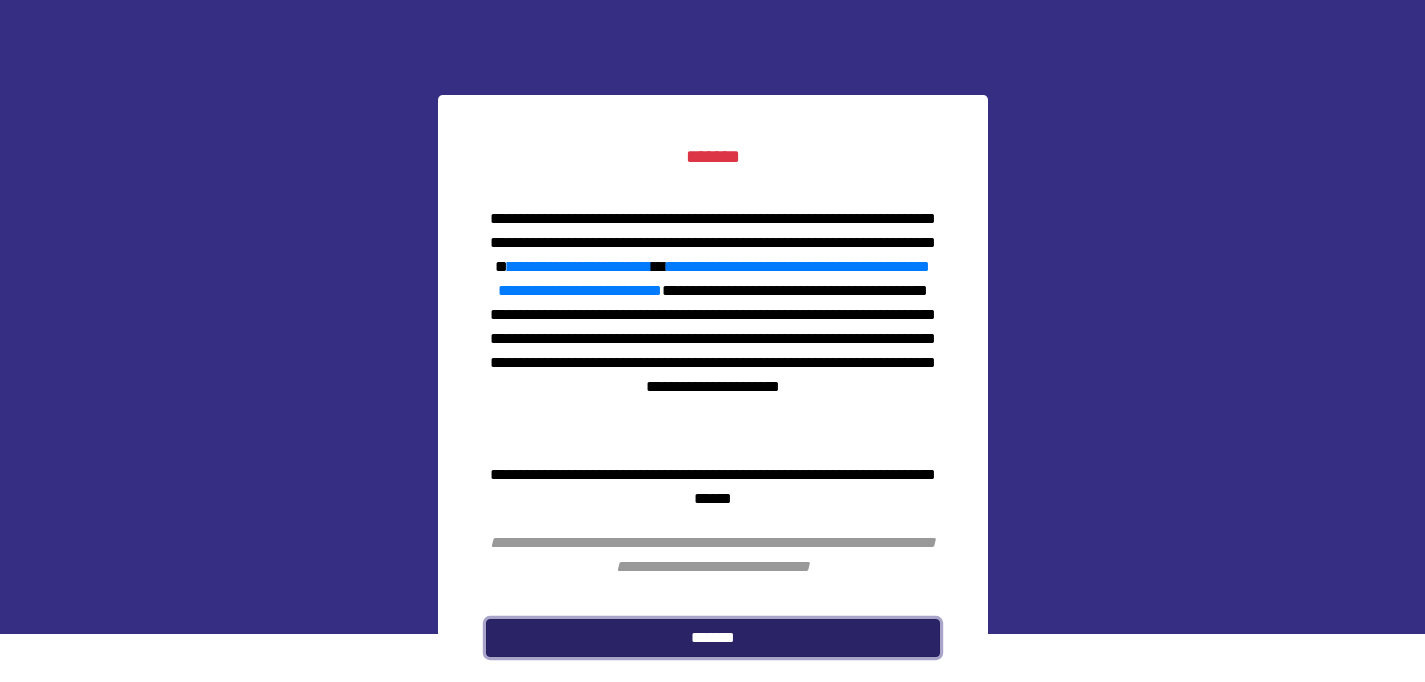 click on "*******" at bounding box center (713, 638) 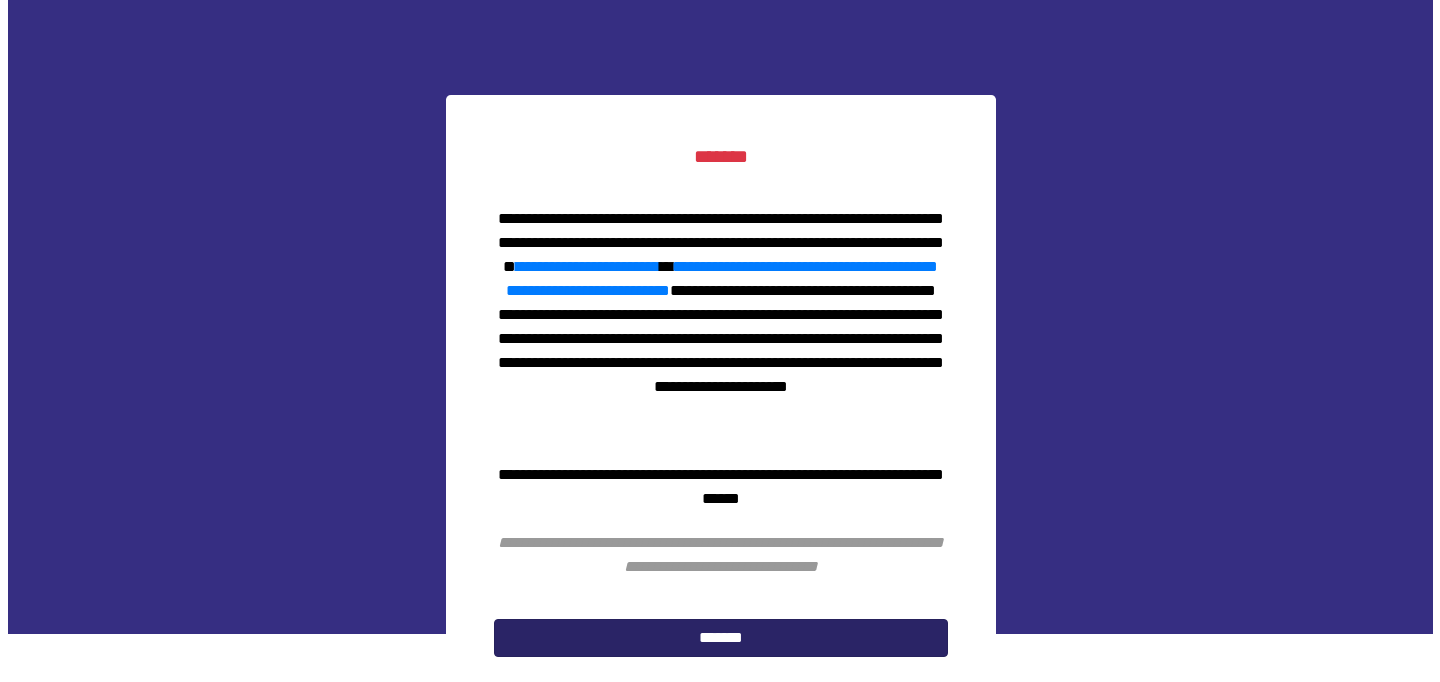 scroll, scrollTop: 0, scrollLeft: 0, axis: both 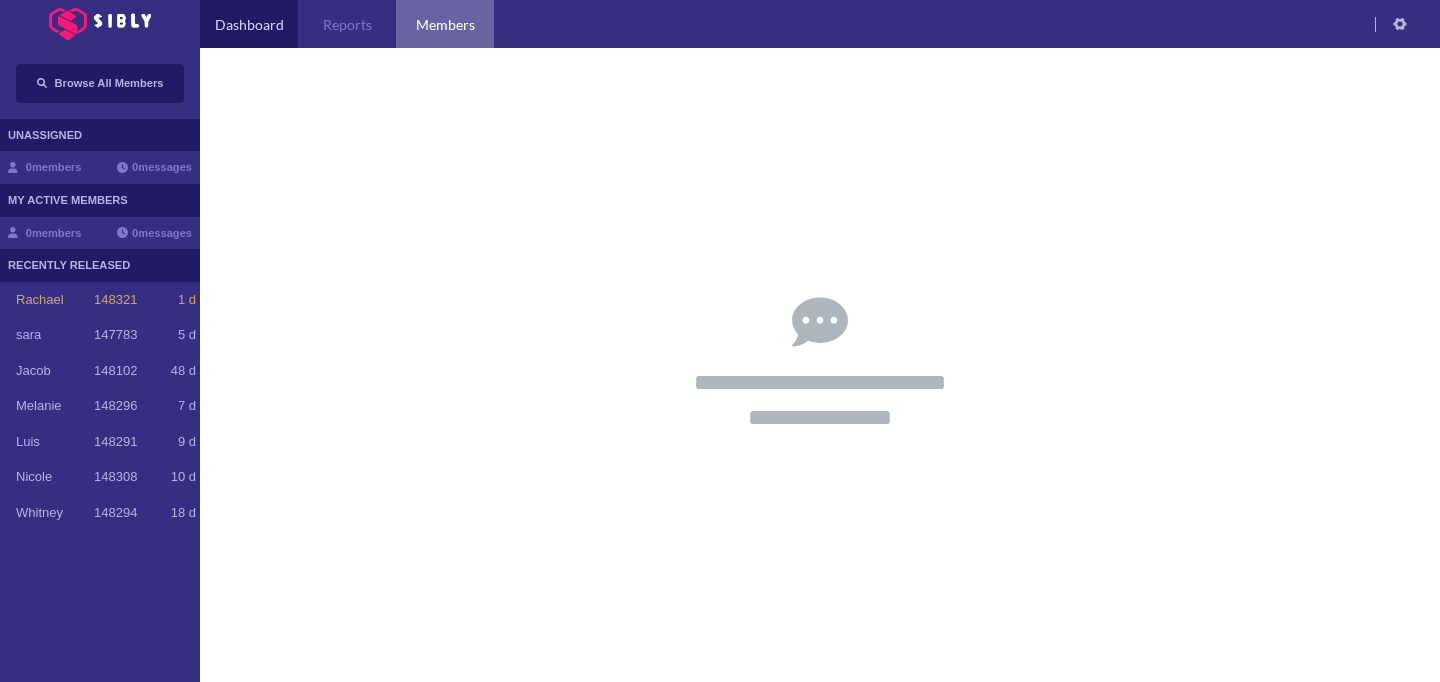 click on "Members" at bounding box center (445, 24) 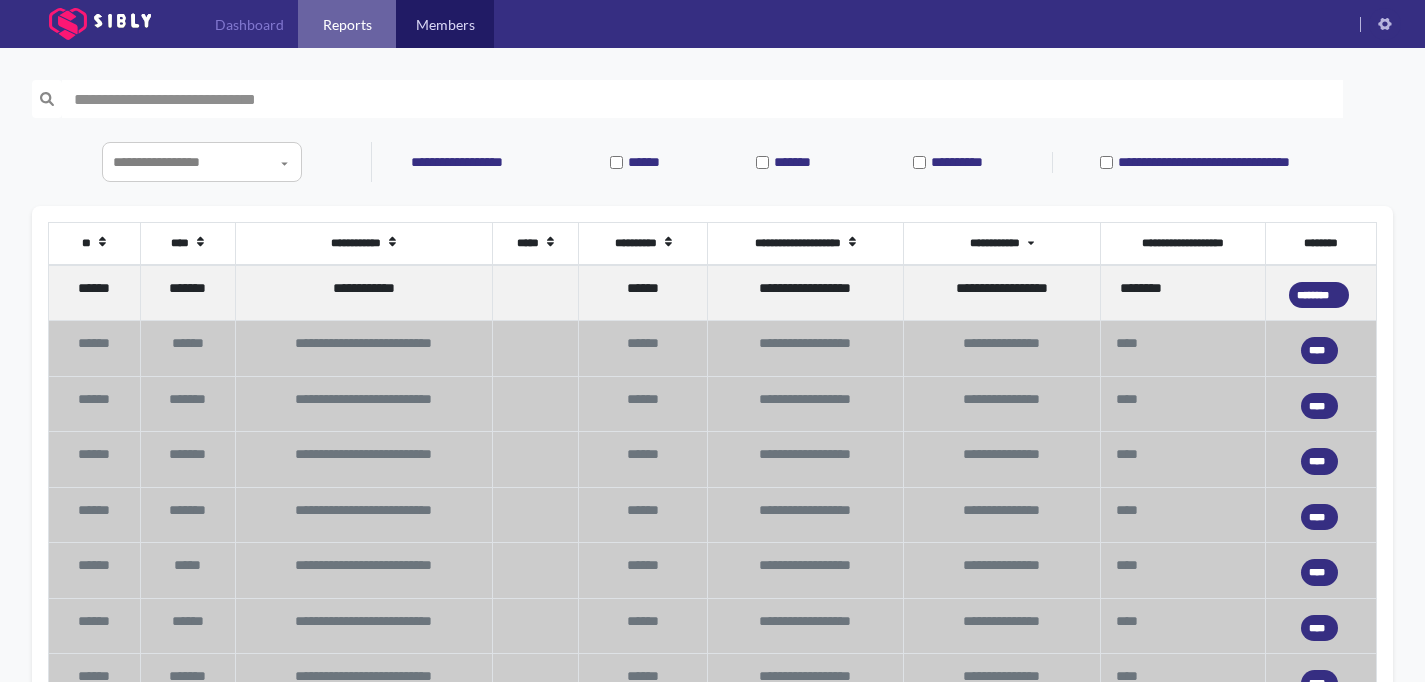 click on "Reports" at bounding box center [347, 24] 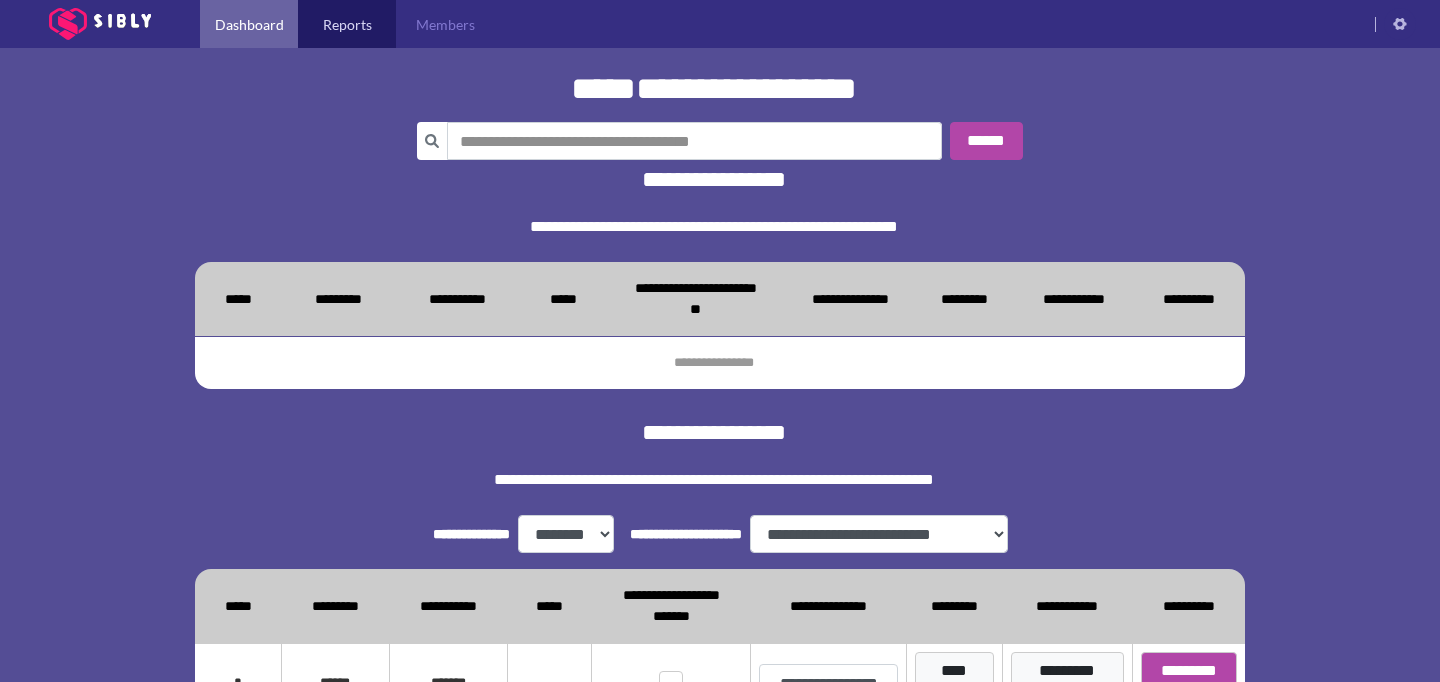 click on "Dashboard" at bounding box center (249, 24) 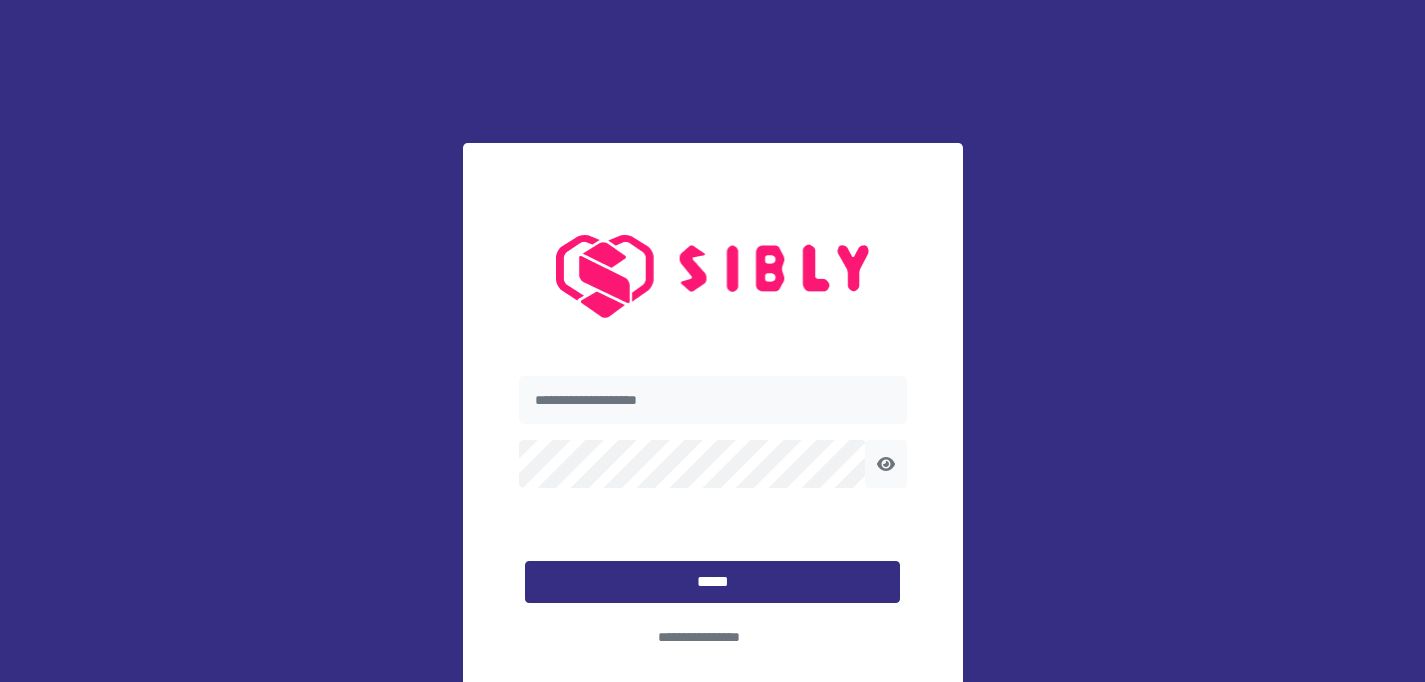 scroll, scrollTop: 0, scrollLeft: 0, axis: both 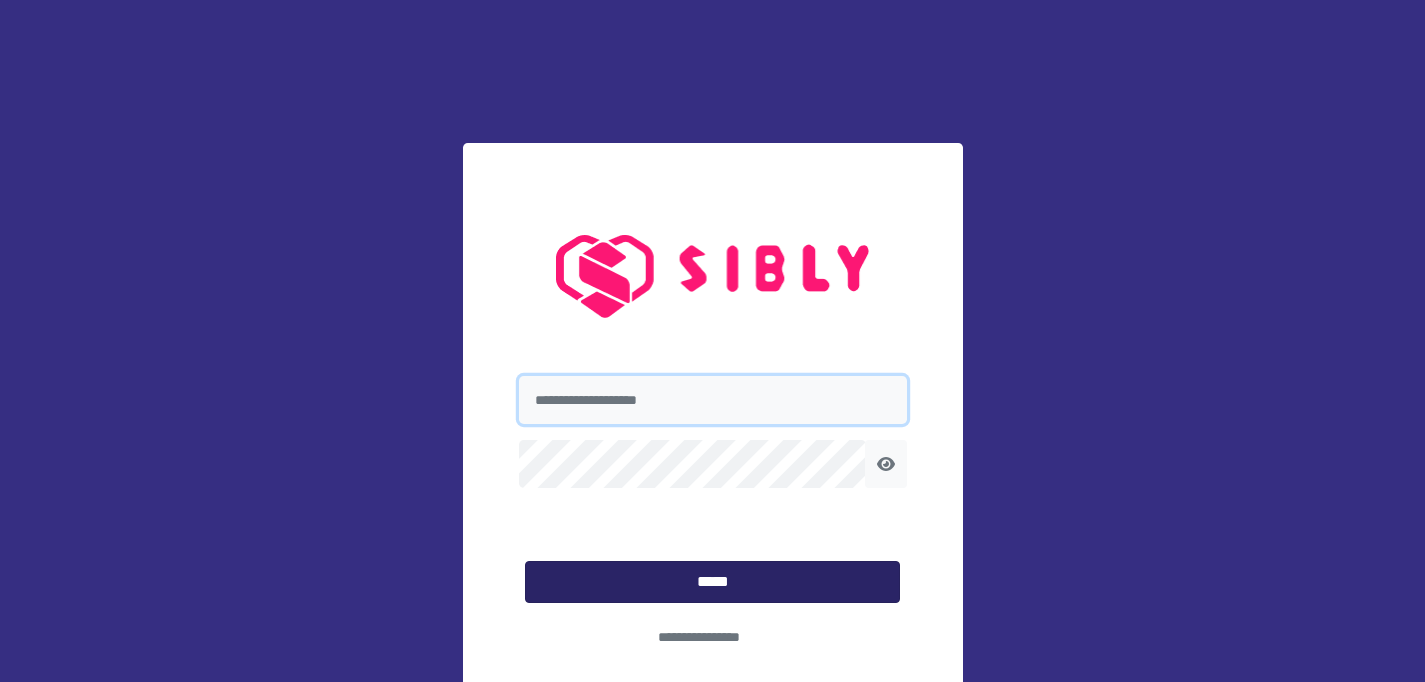 type on "**********" 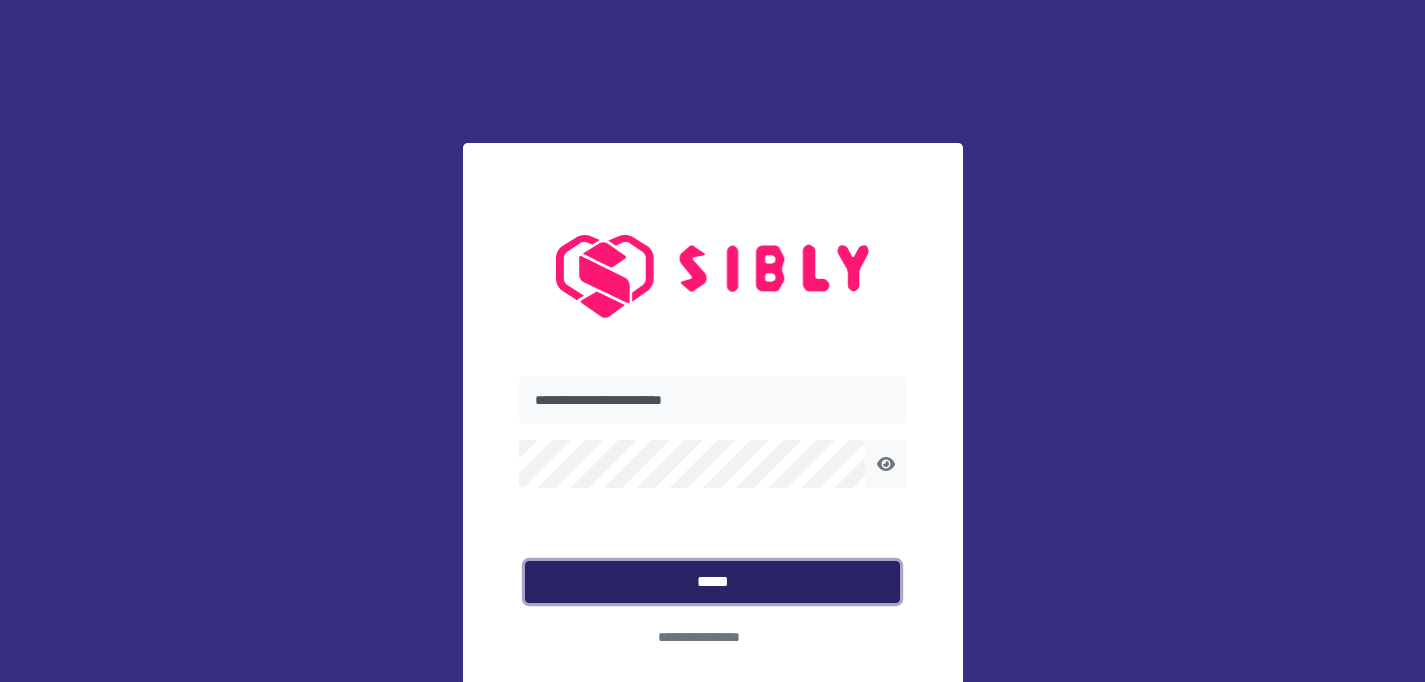 click on "*****" at bounding box center [712, 582] 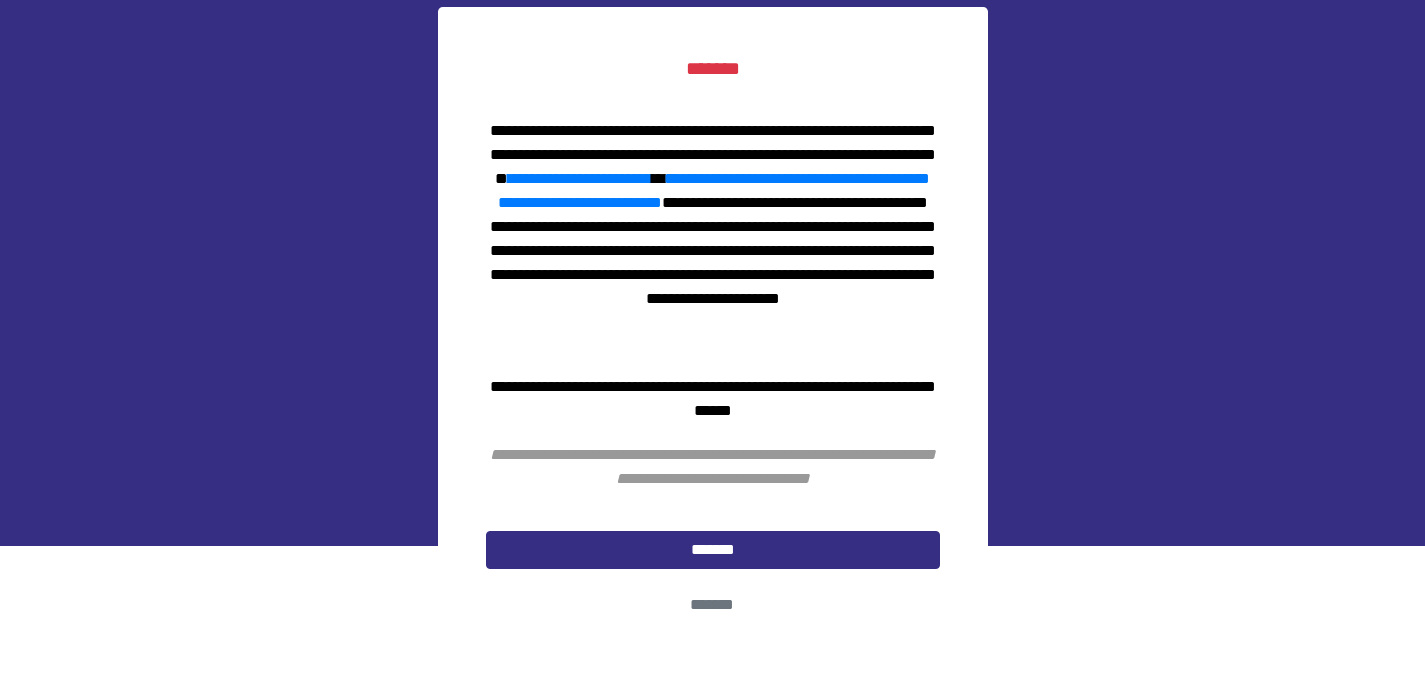 scroll, scrollTop: 143, scrollLeft: 0, axis: vertical 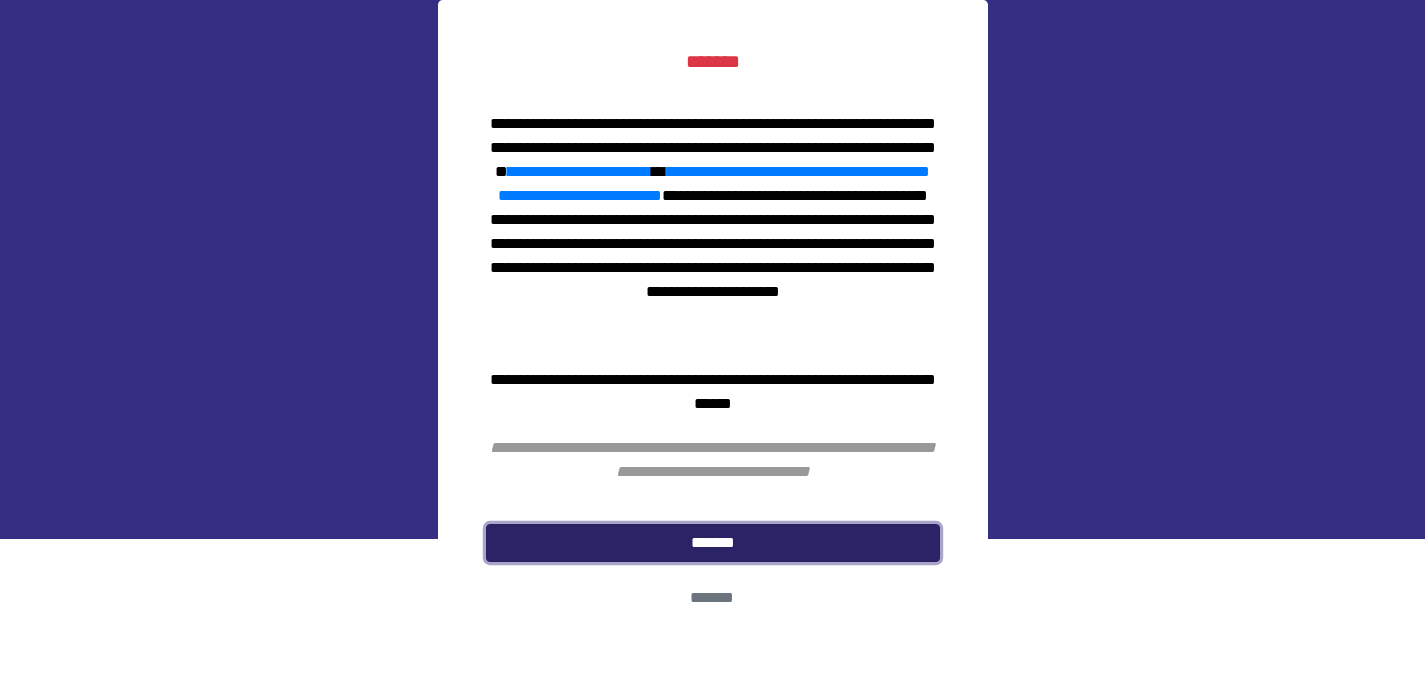 click on "*******" at bounding box center [713, 543] 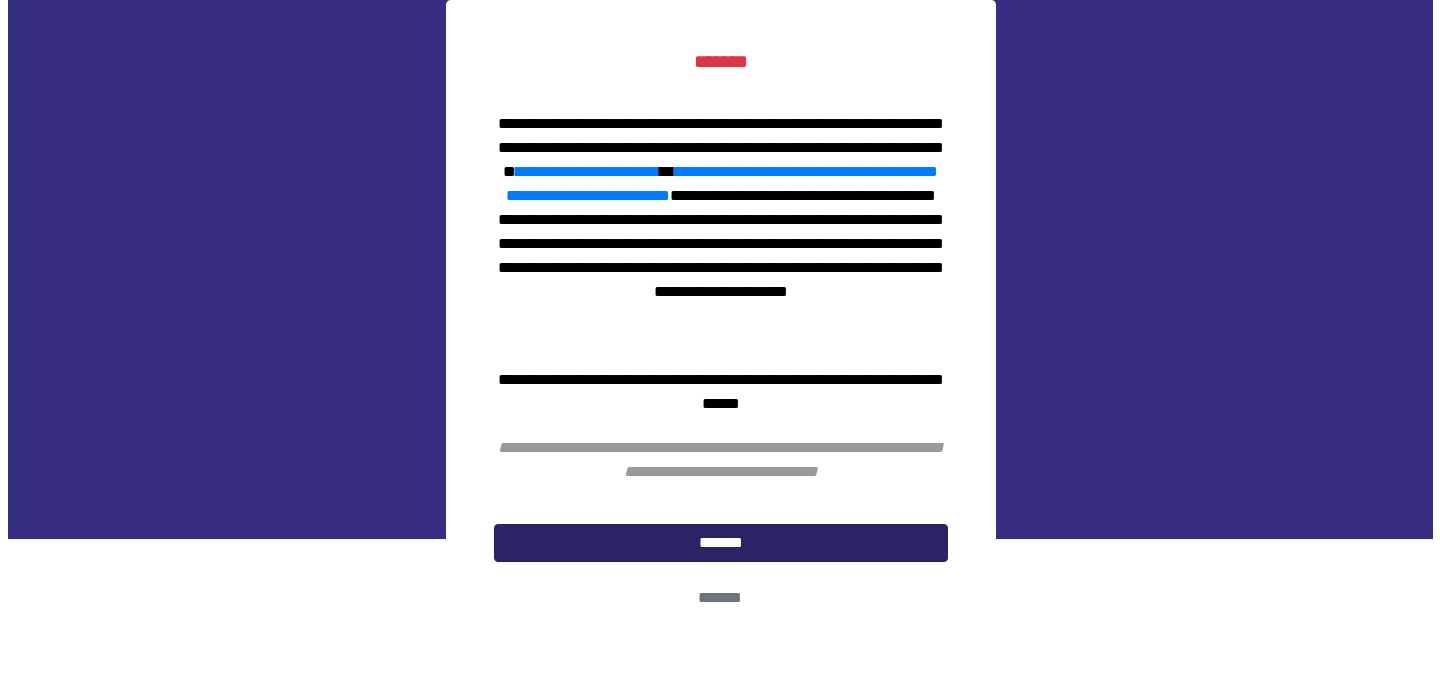 scroll, scrollTop: 0, scrollLeft: 0, axis: both 